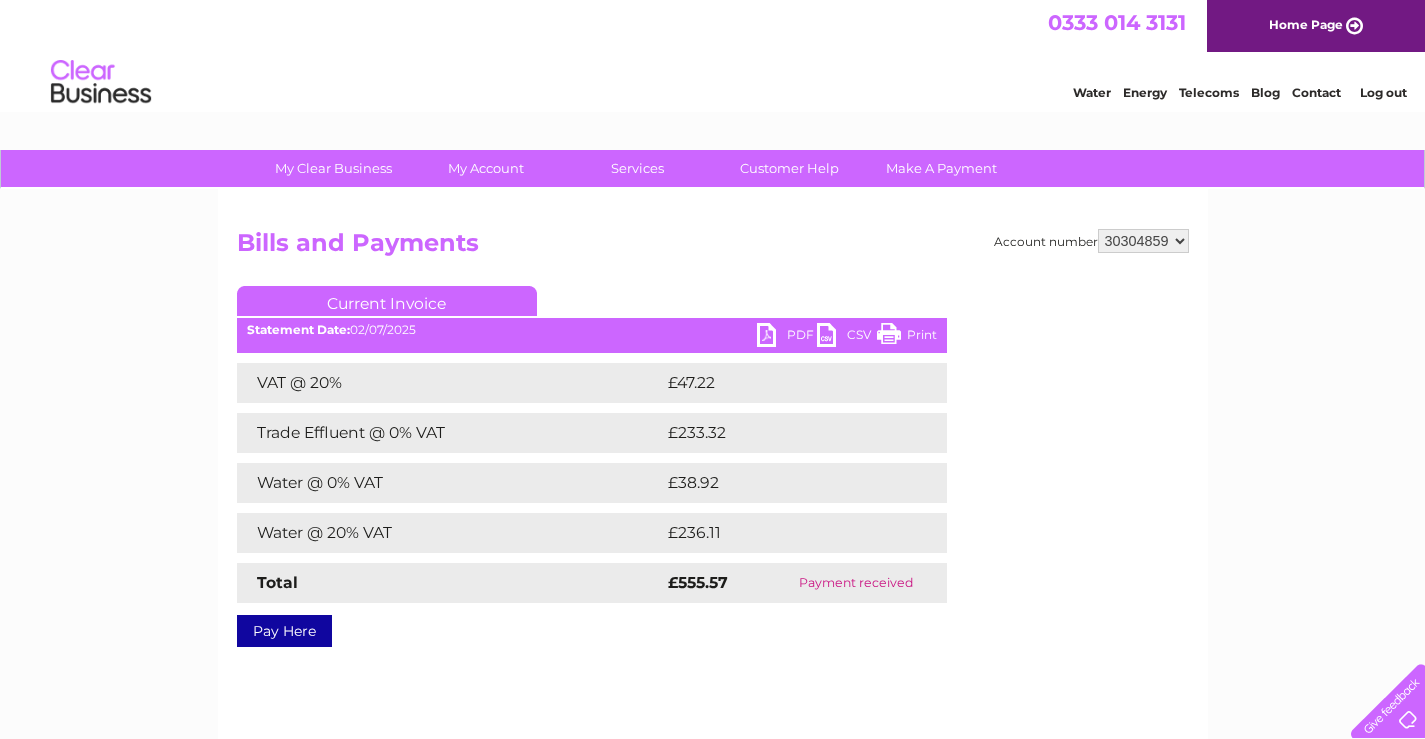 scroll, scrollTop: 0, scrollLeft: 0, axis: both 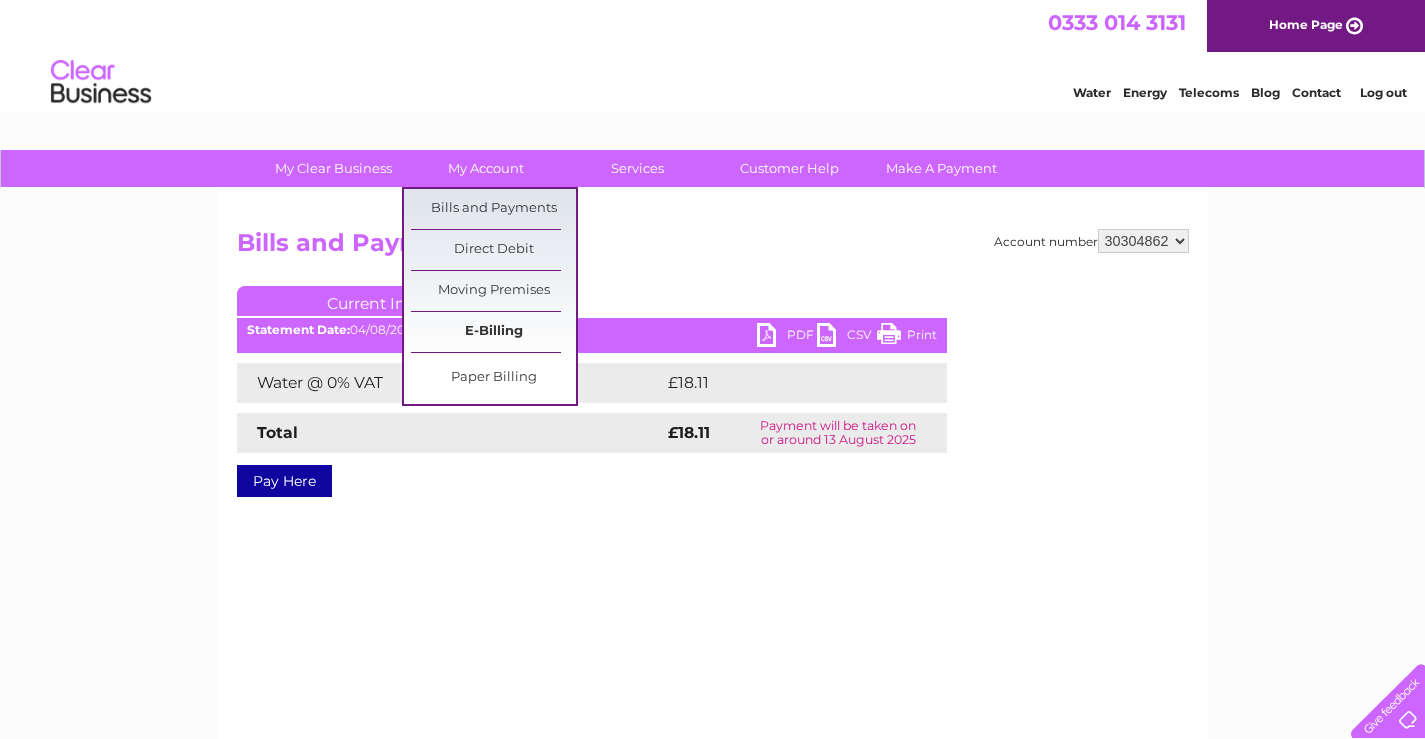 click on "E-Billing" at bounding box center [493, 332] 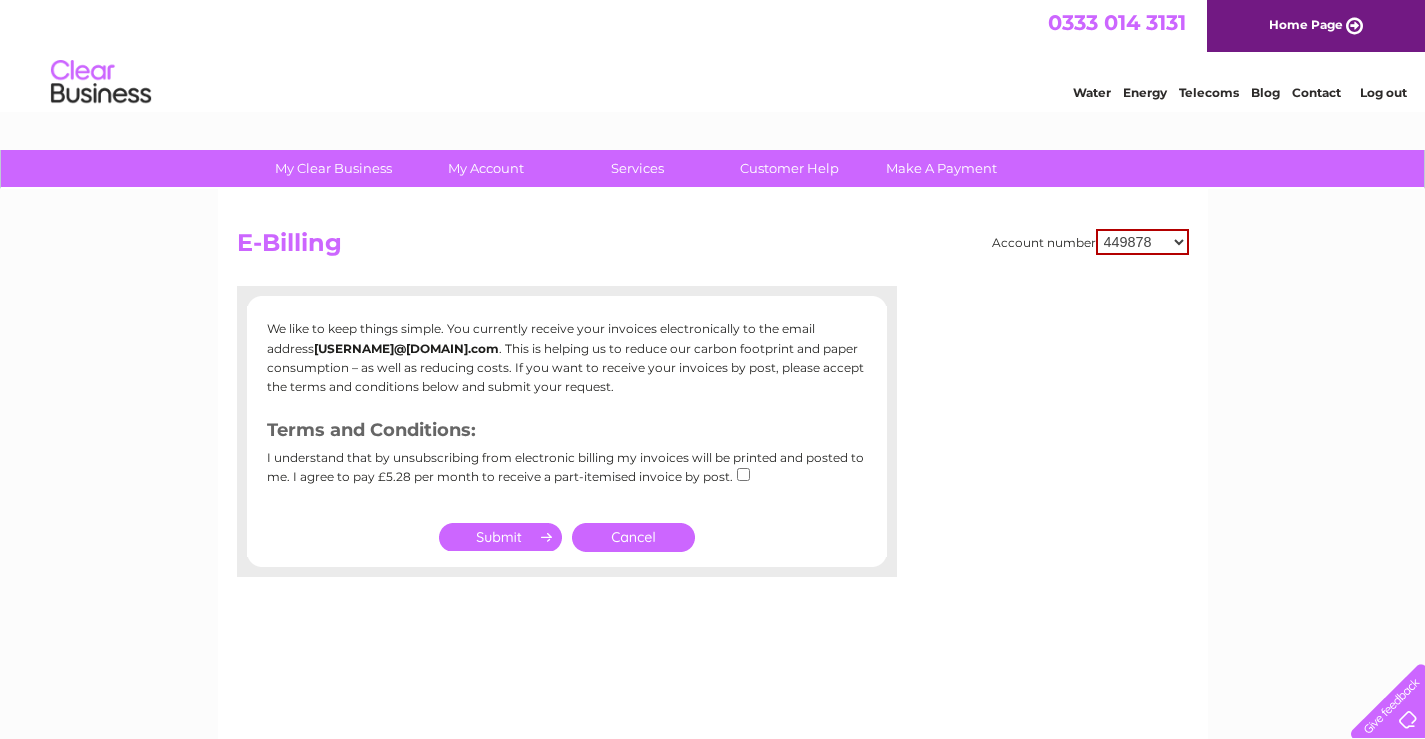 scroll, scrollTop: 0, scrollLeft: 0, axis: both 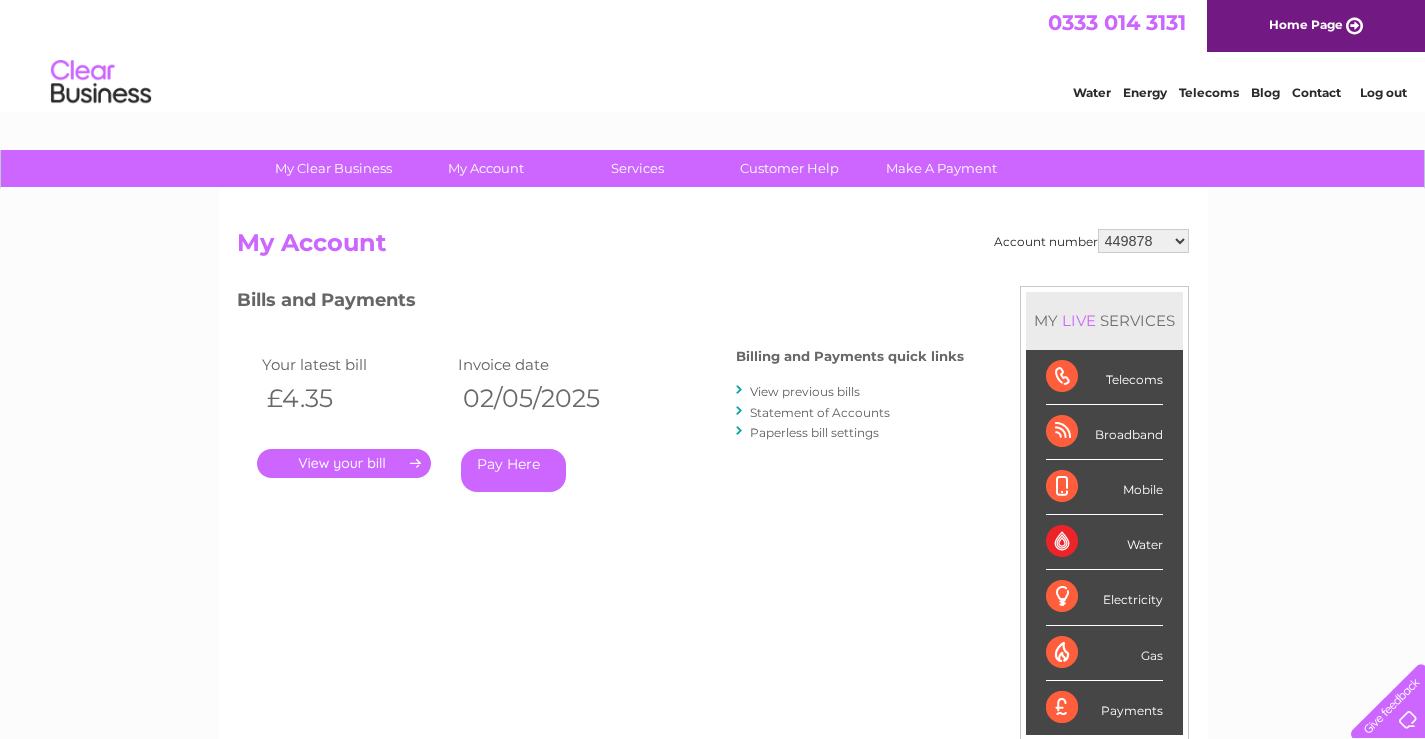 click on "." at bounding box center (344, 463) 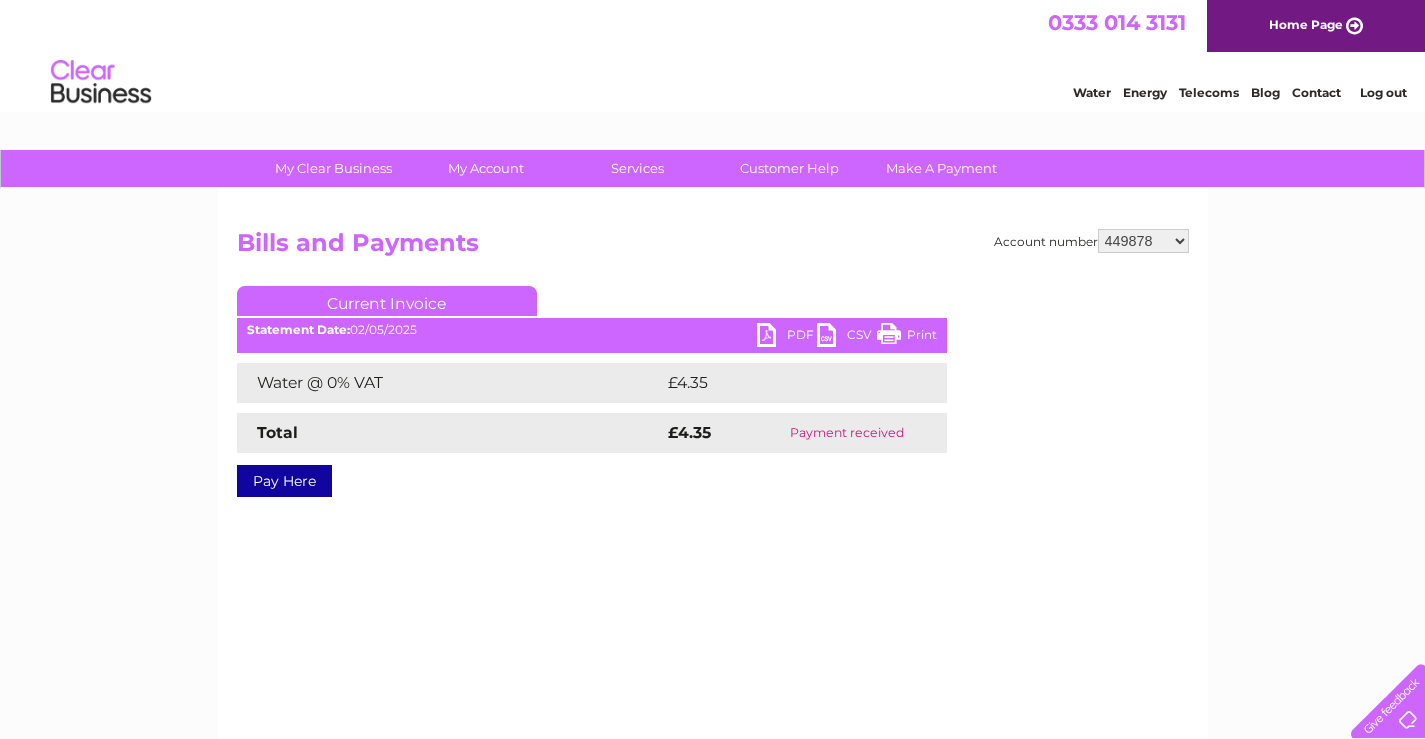 scroll, scrollTop: 0, scrollLeft: 0, axis: both 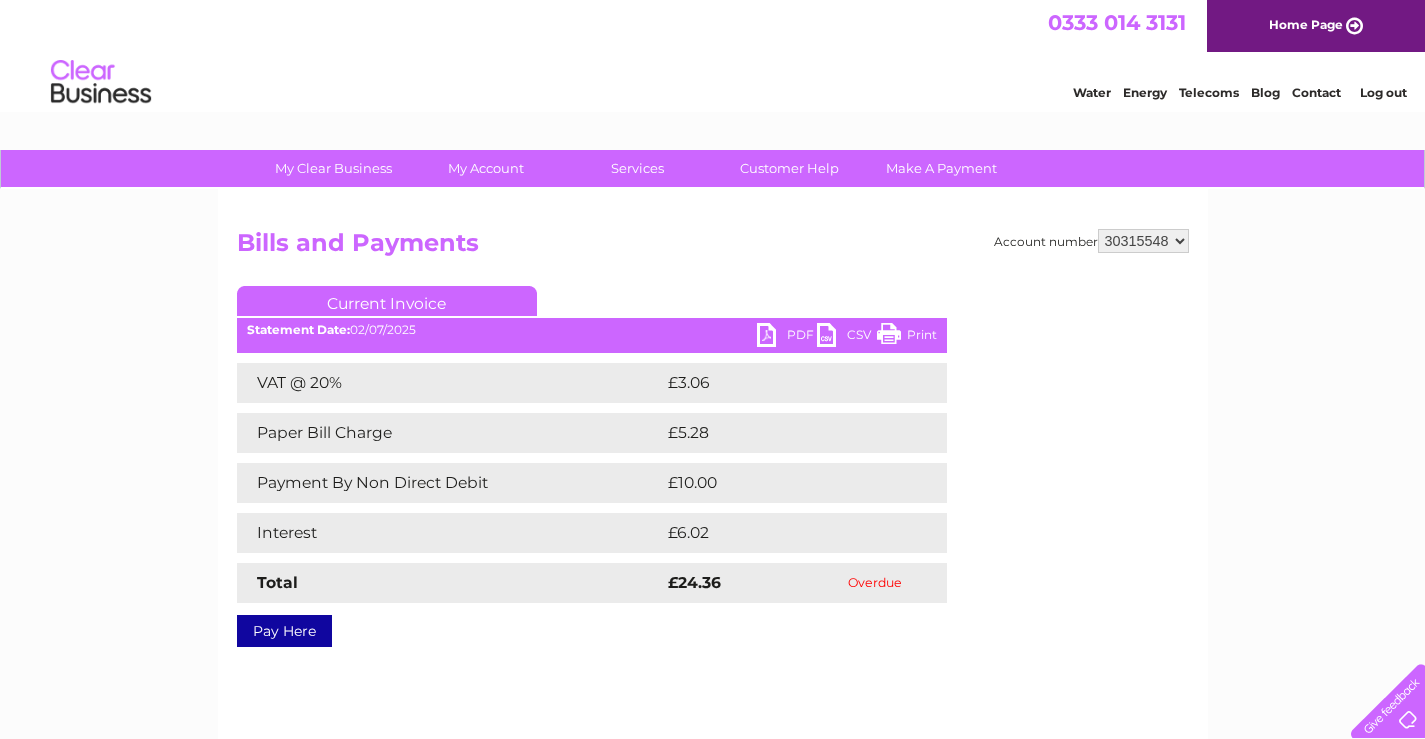 click on "Statement Date:  02/07/2025" at bounding box center [592, 330] 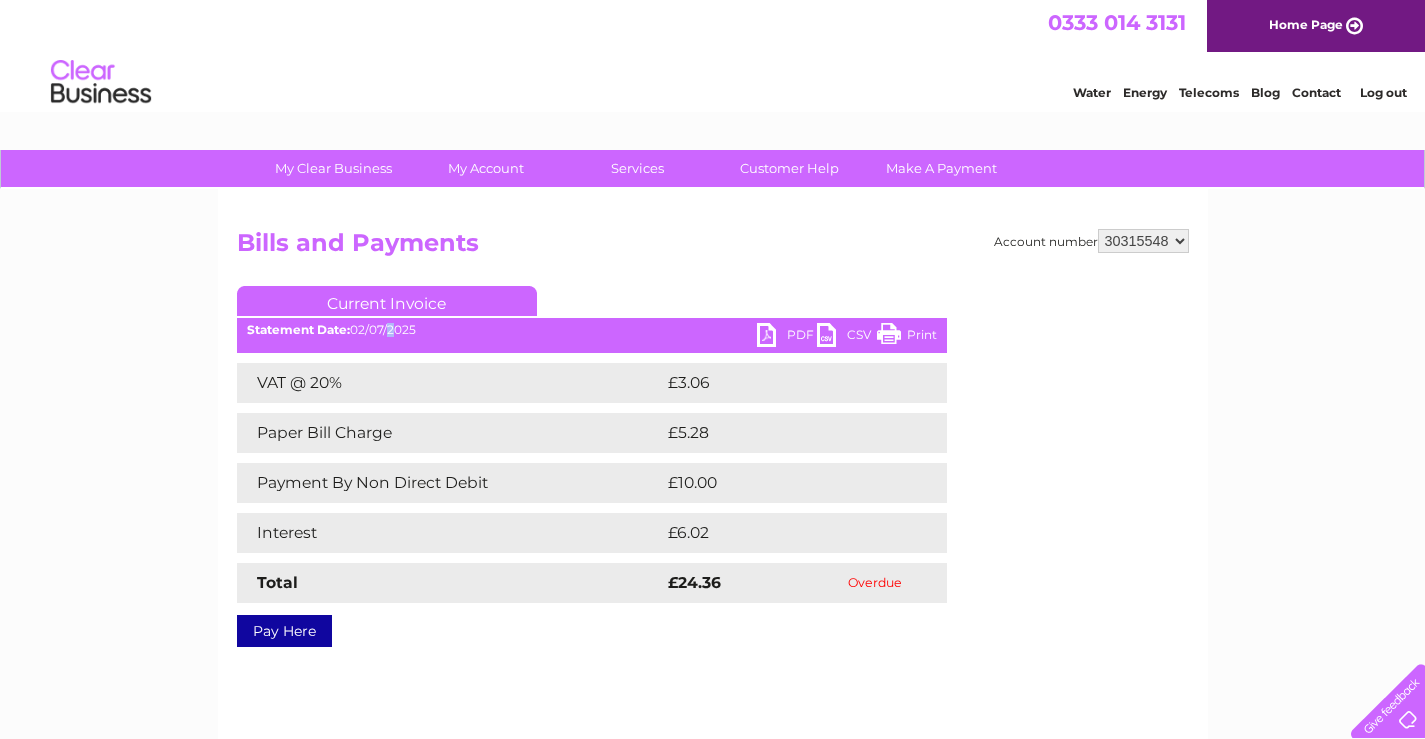click on "Statement Date:  02/07/2025" at bounding box center (592, 330) 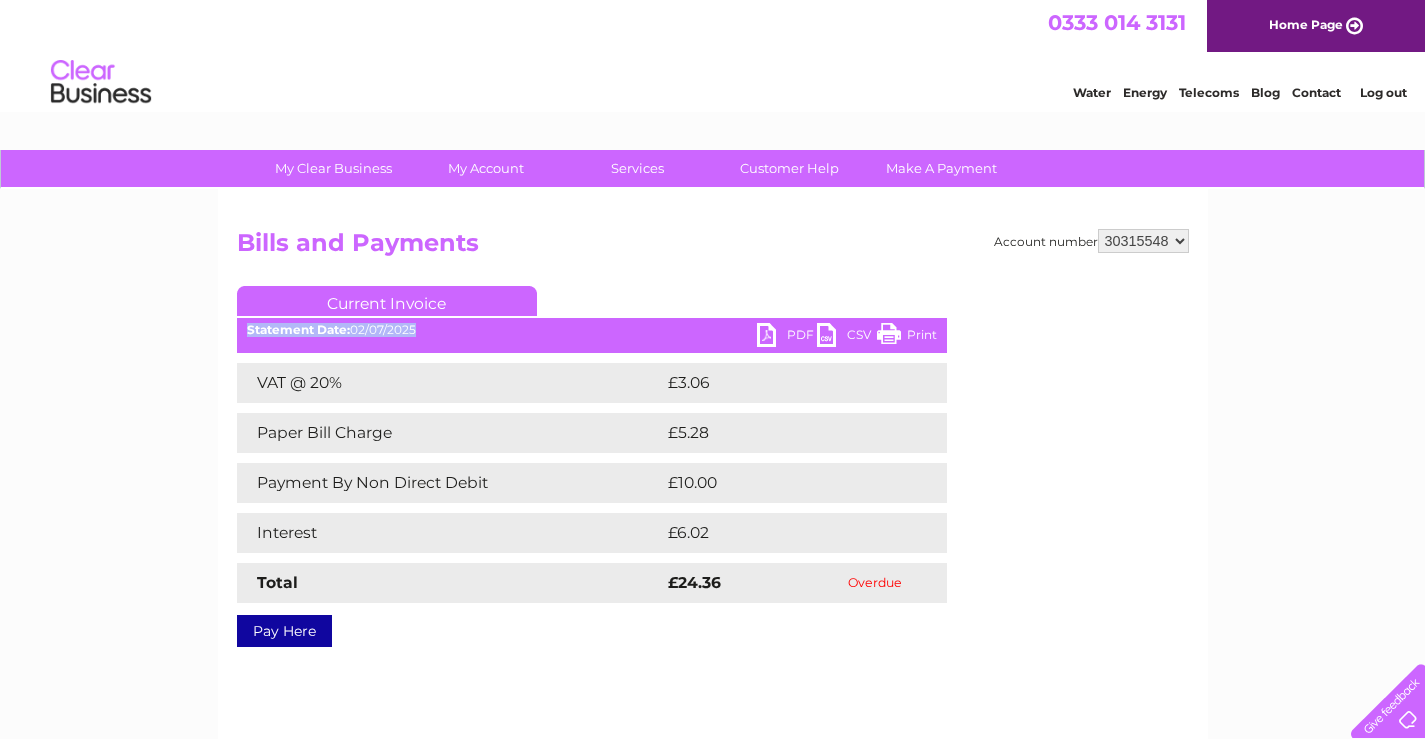 click on "Statement Date:  02/07/2025" at bounding box center [592, 330] 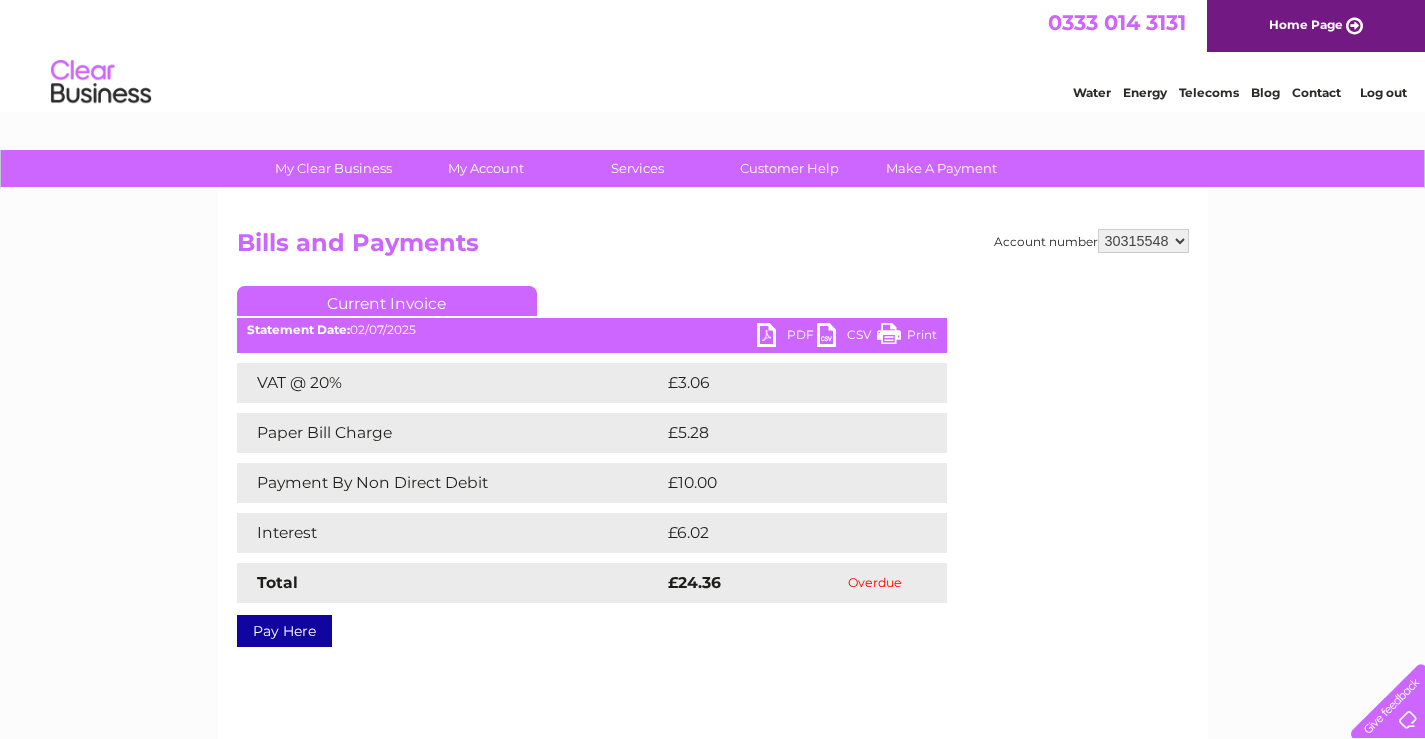 click on "Current Invoice" at bounding box center (387, 301) 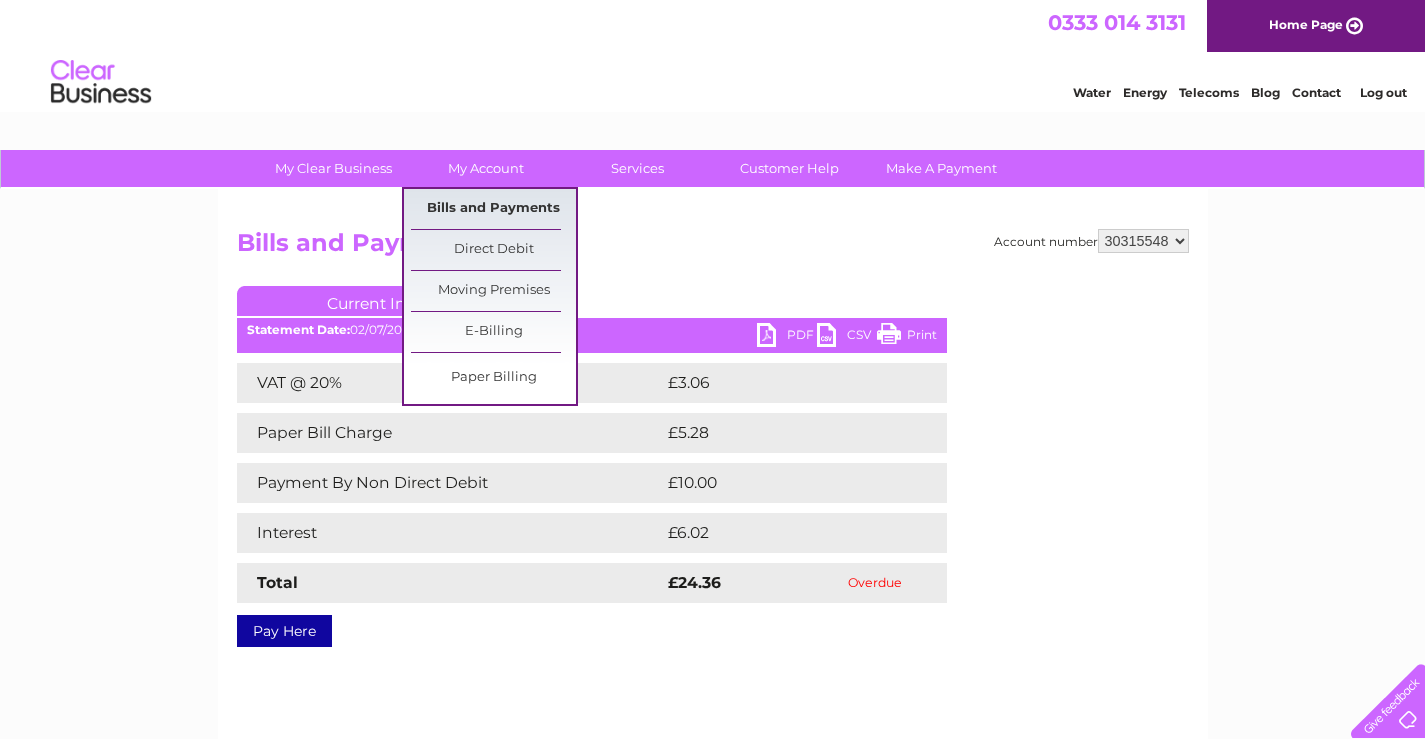 click on "Bills and Payments" at bounding box center (493, 209) 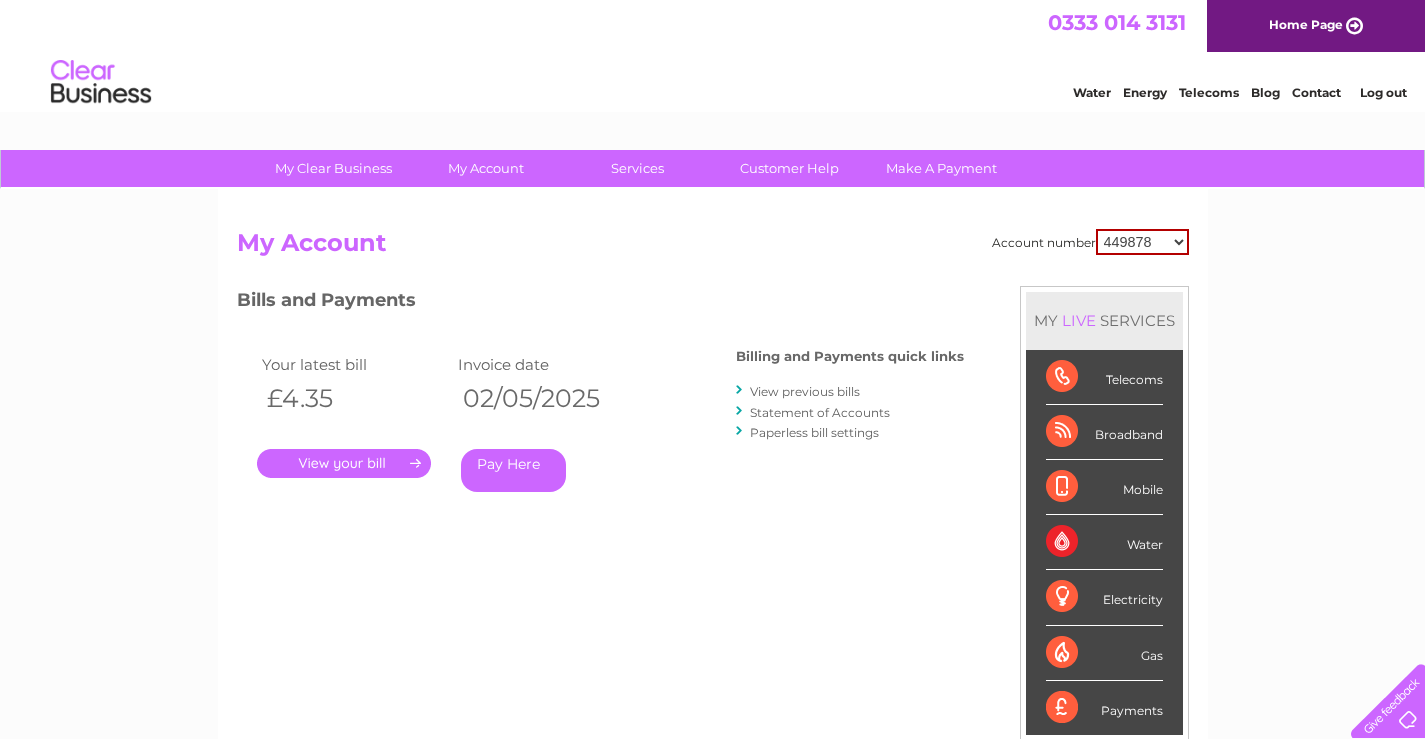 scroll, scrollTop: 0, scrollLeft: 0, axis: both 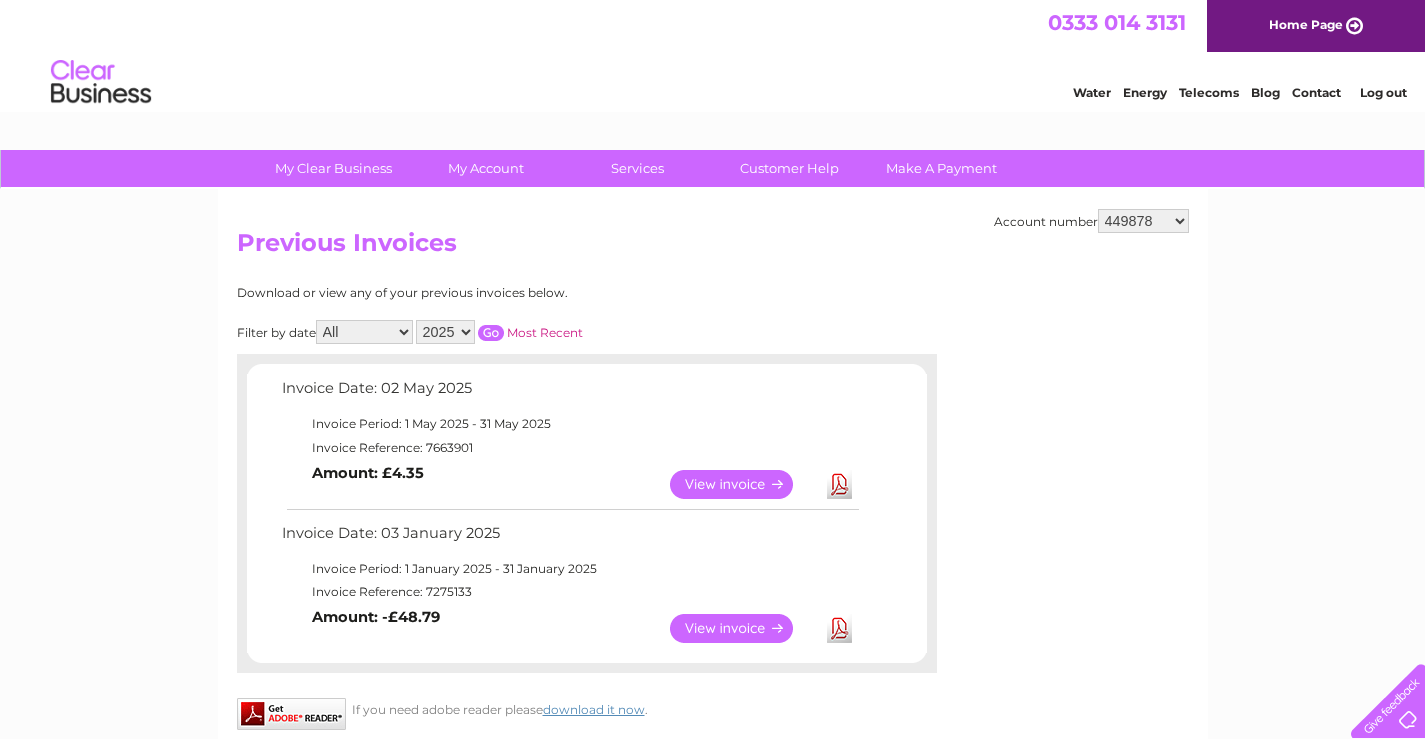 click on "All
January
February
March
April
May
June
July
August
September
October
November
December" at bounding box center (364, 332) 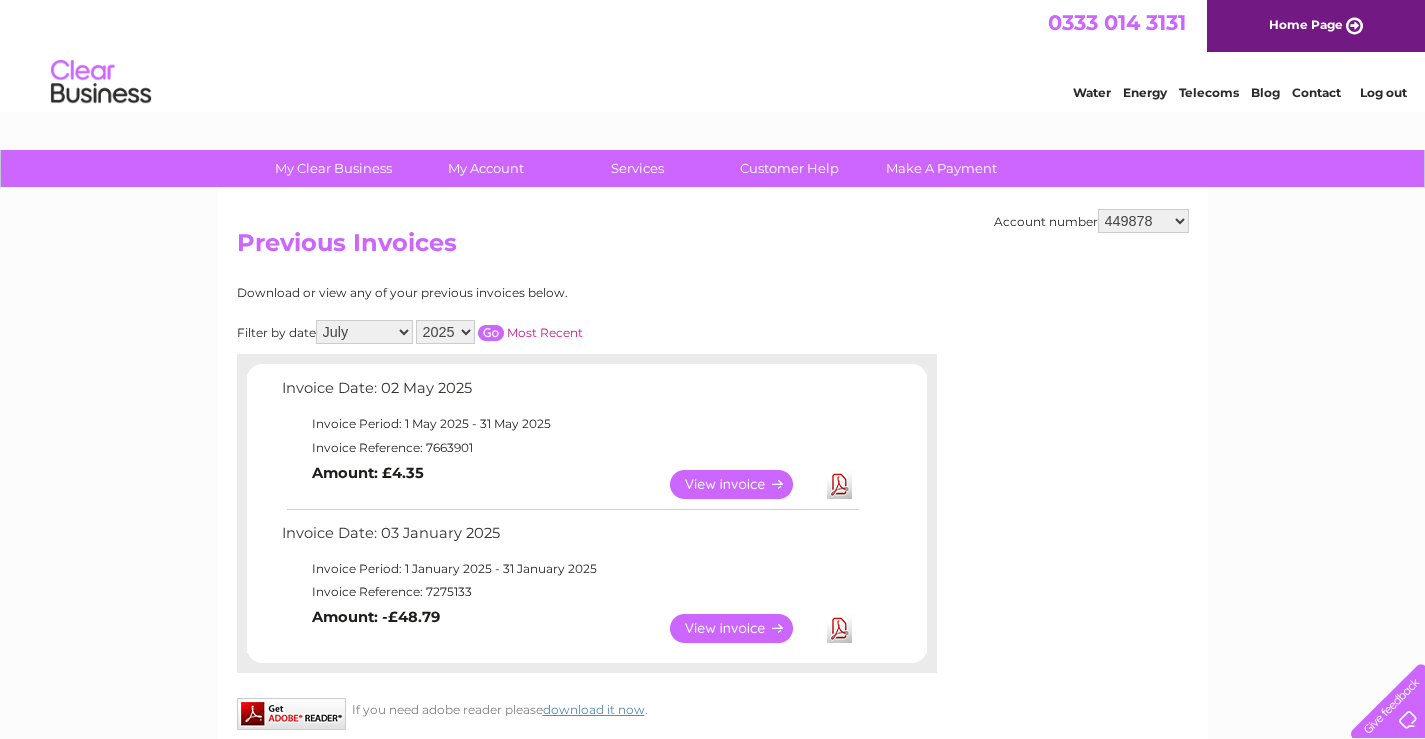 click at bounding box center (491, 333) 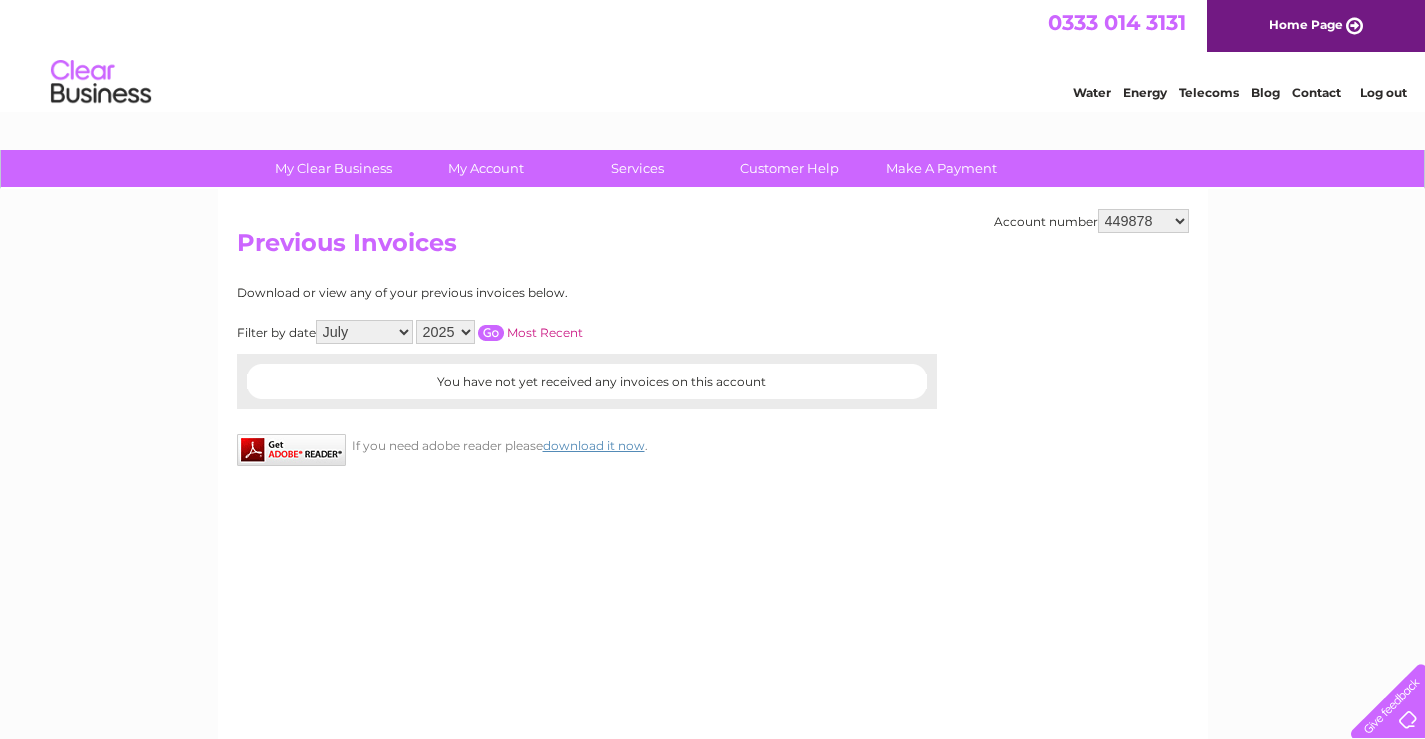 click at bounding box center [491, 333] 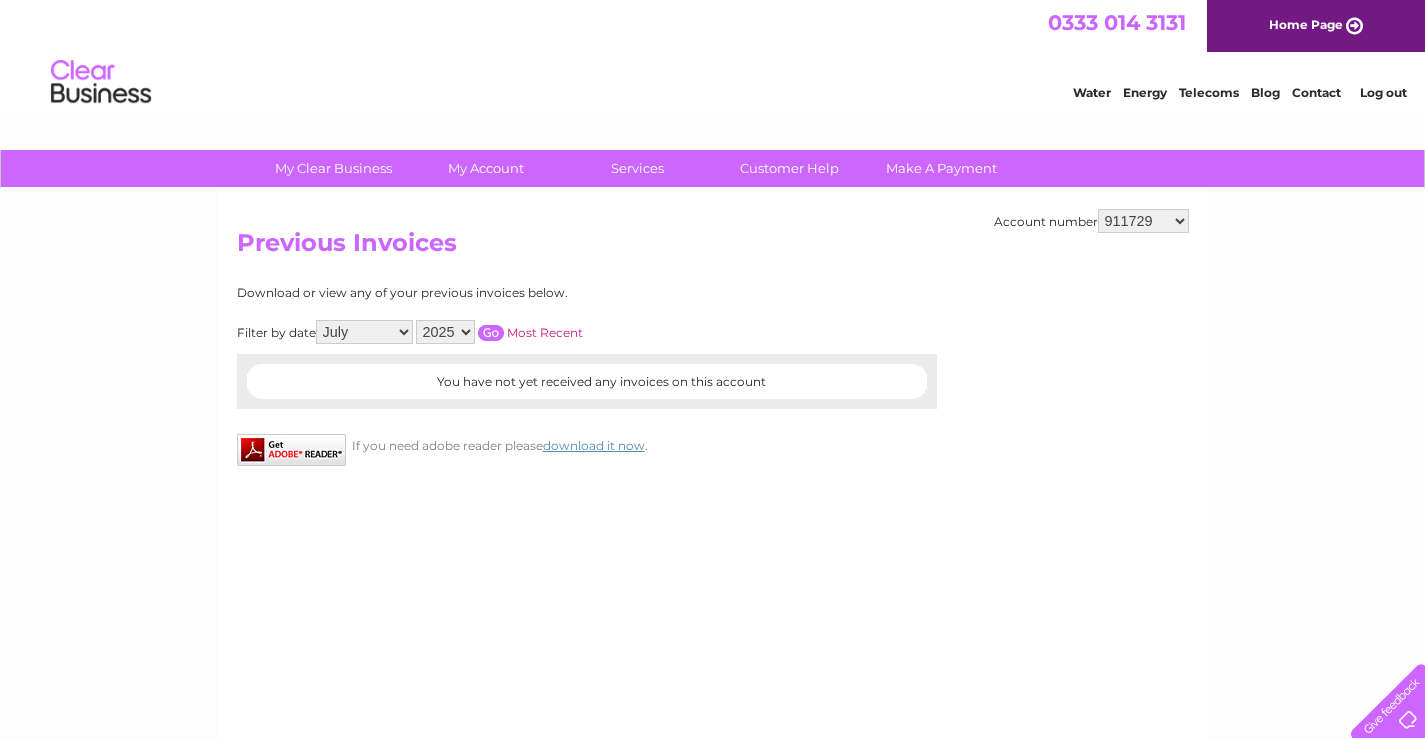 click on "449878
911729
929282
967788
30304859
30304862
30304864
30304866
30304869
30305387
30312517
30312518
30312551
30315548" at bounding box center [1143, 221] 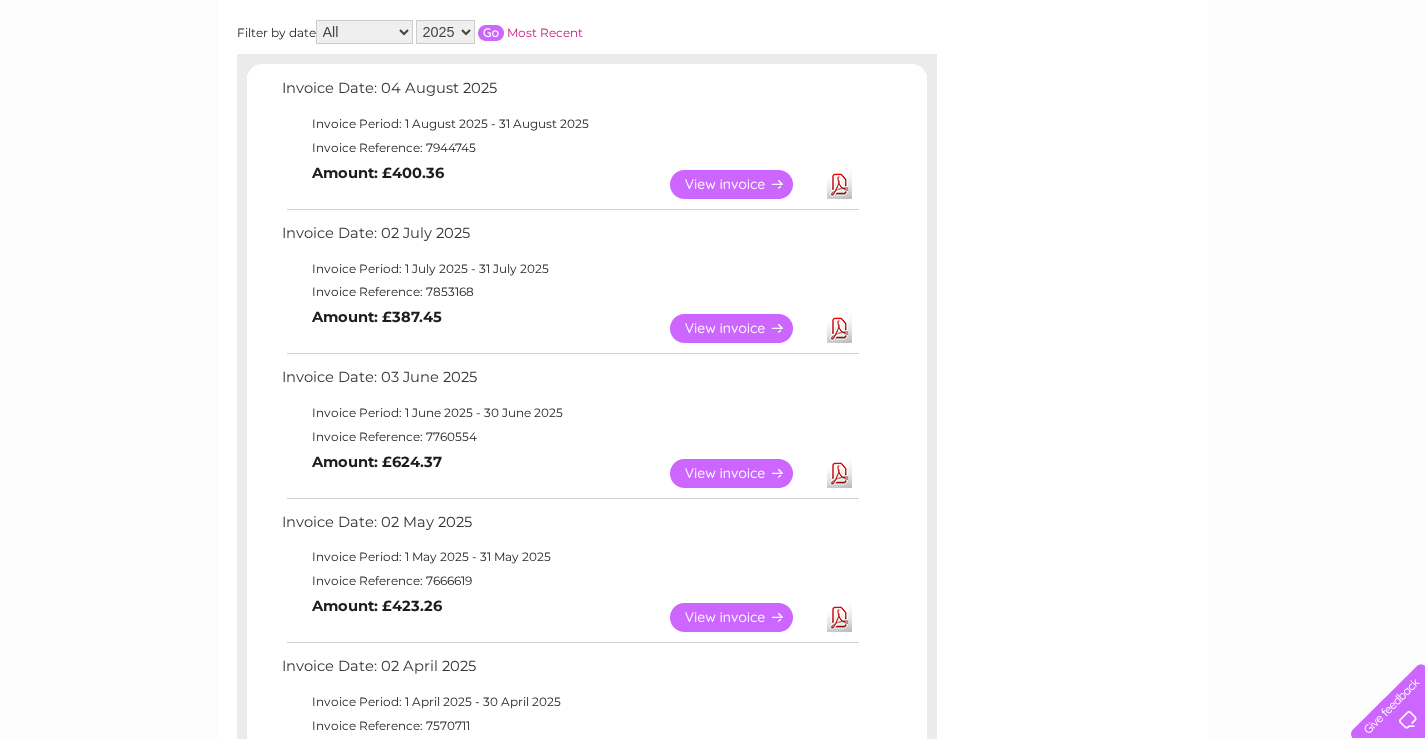 scroll, scrollTop: 200, scrollLeft: 0, axis: vertical 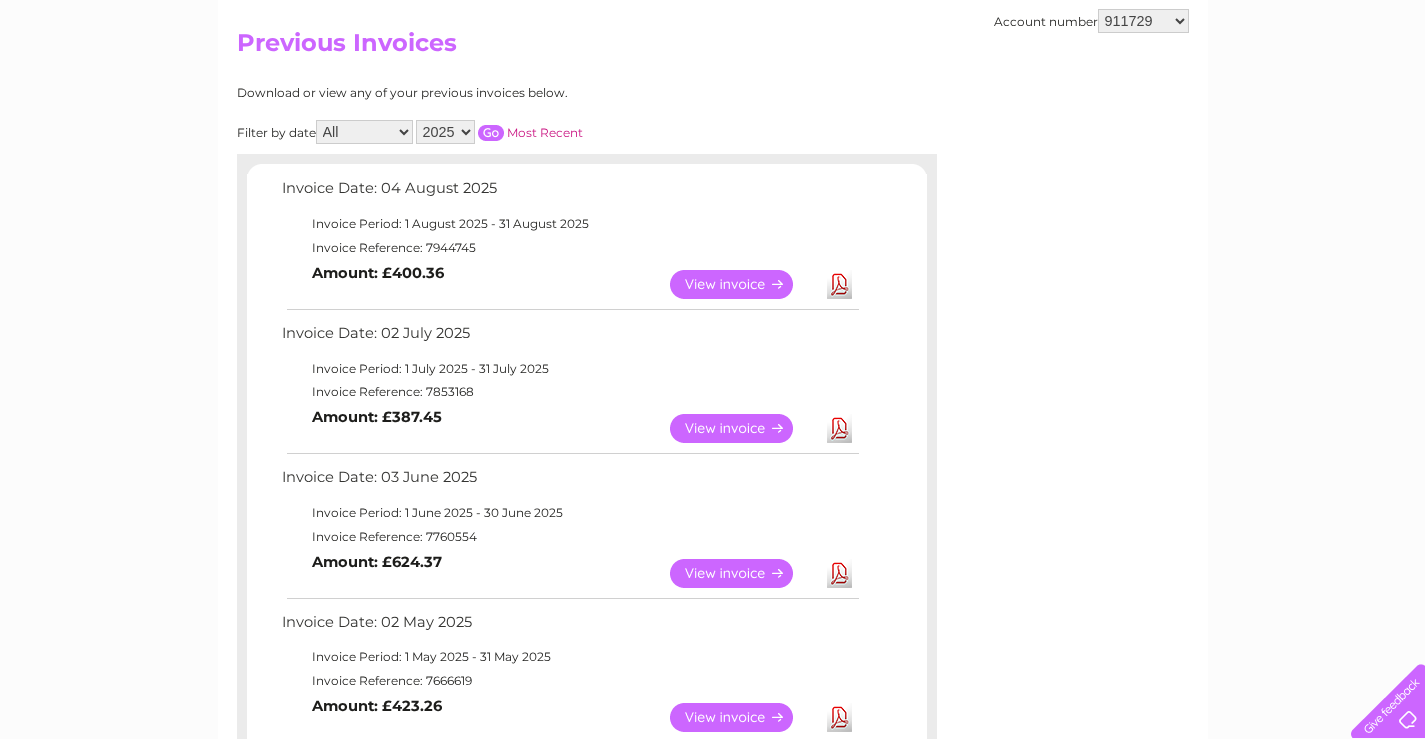 click on "View" at bounding box center [743, 428] 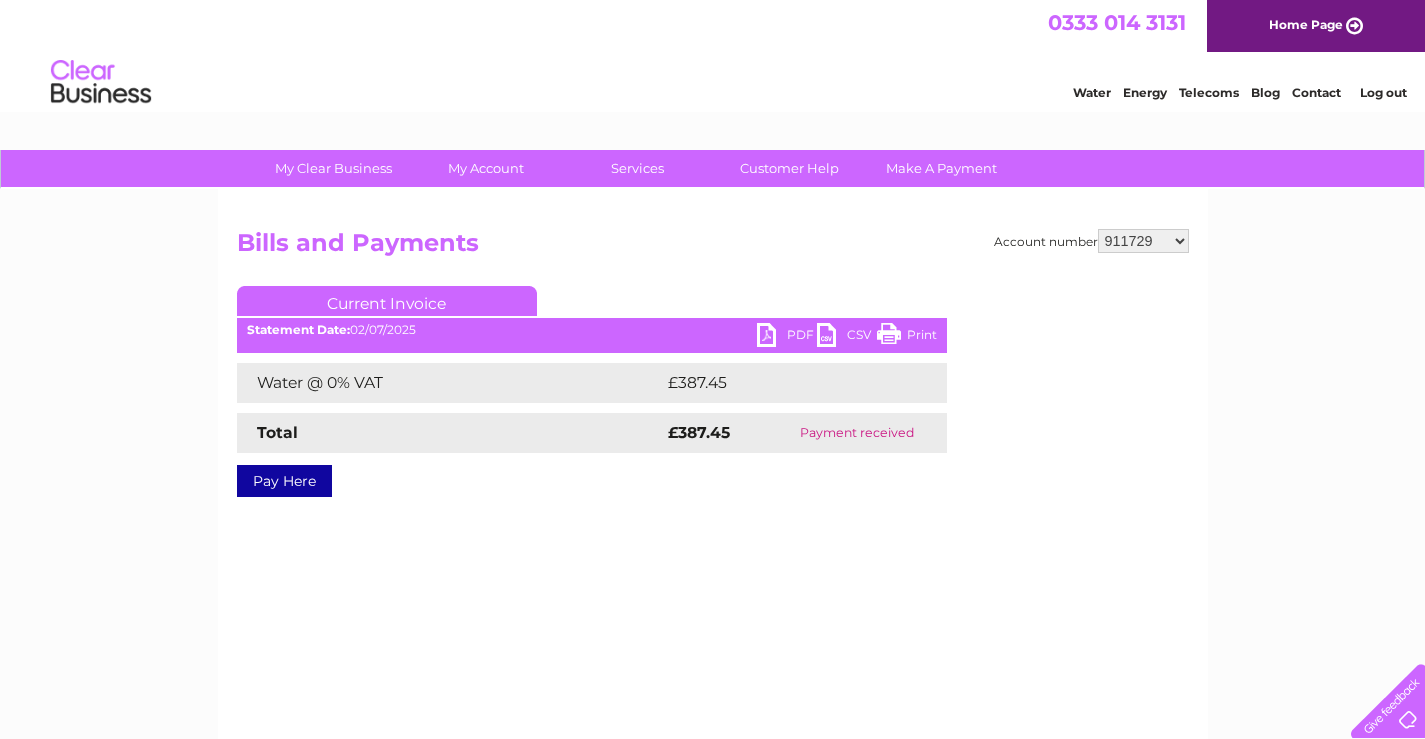 scroll, scrollTop: 0, scrollLeft: 0, axis: both 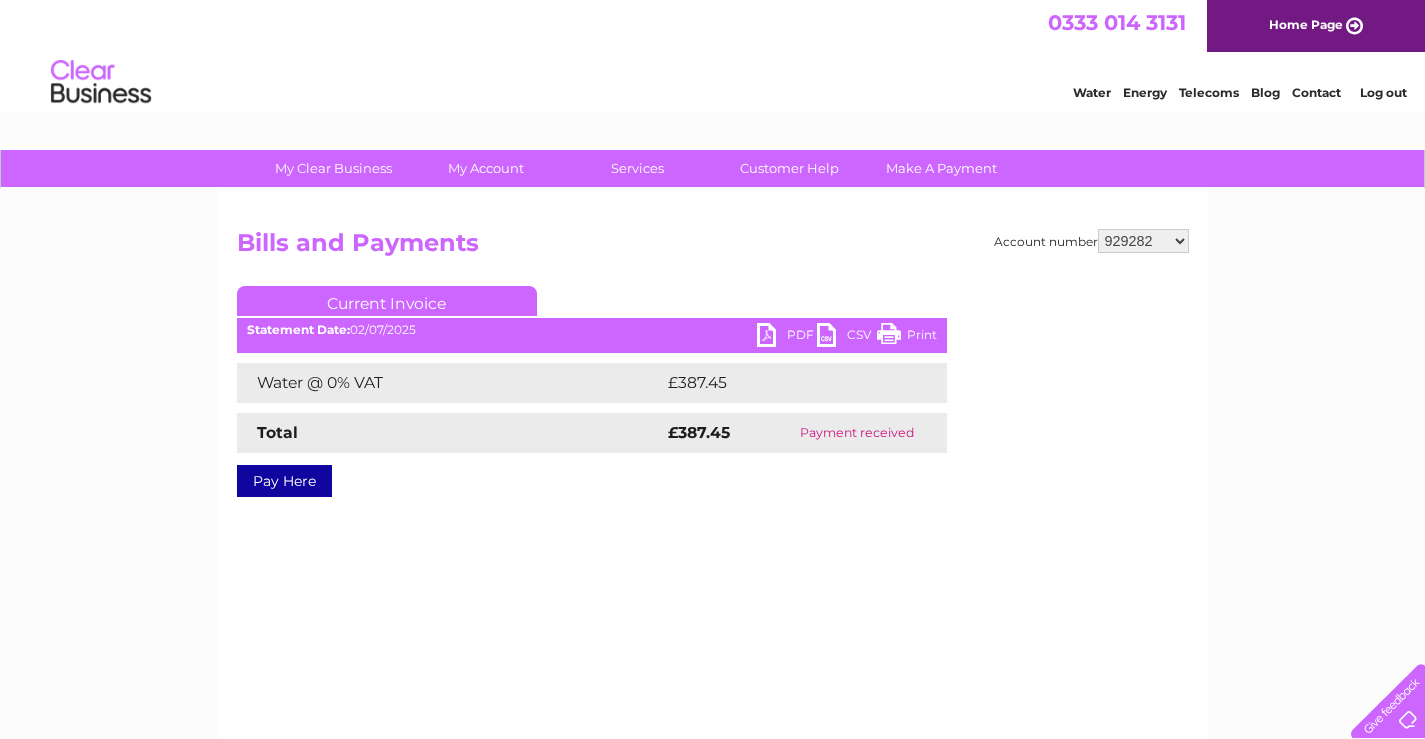 click on "449878
911729
929282
967788
30304859
30304862
30304864
30304866
30304869
30305387
30312517
30312518
30312551
30315548" at bounding box center [1143, 241] 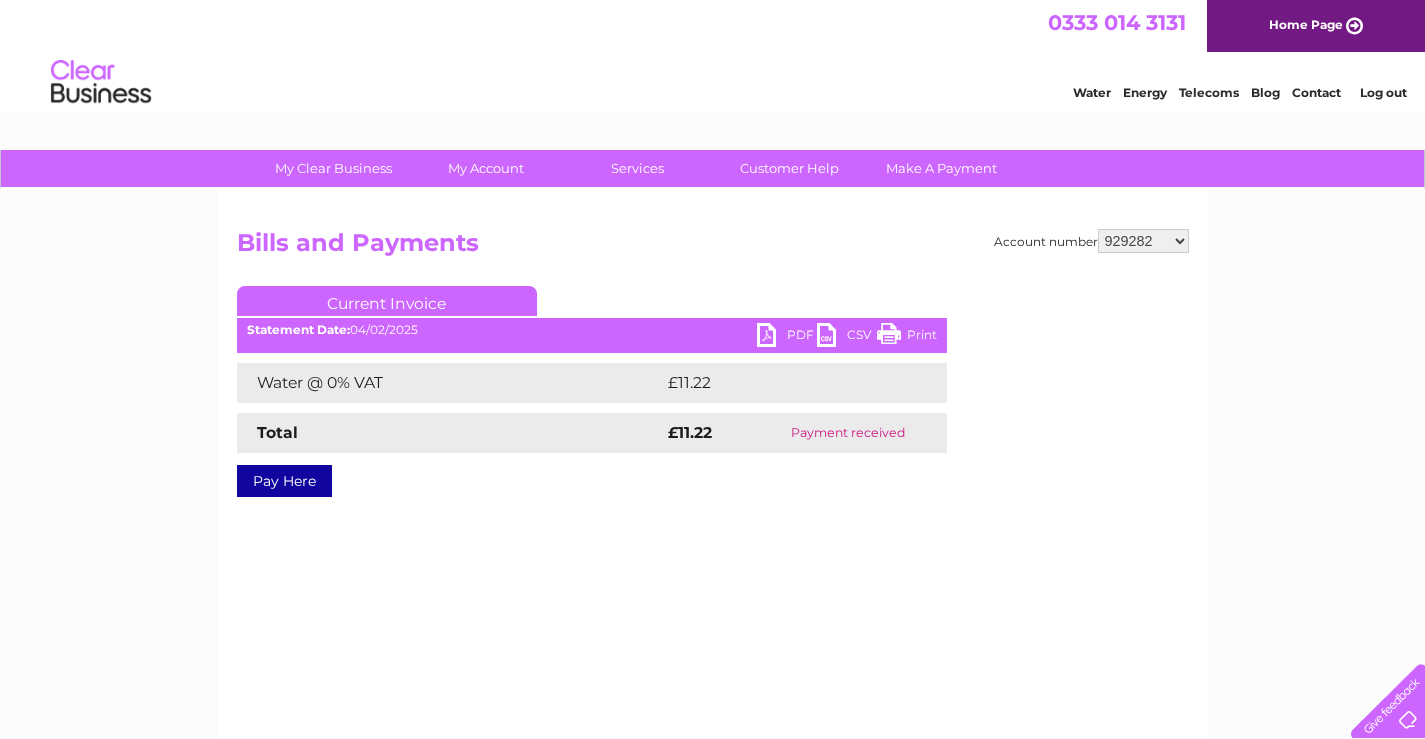 scroll, scrollTop: 0, scrollLeft: 0, axis: both 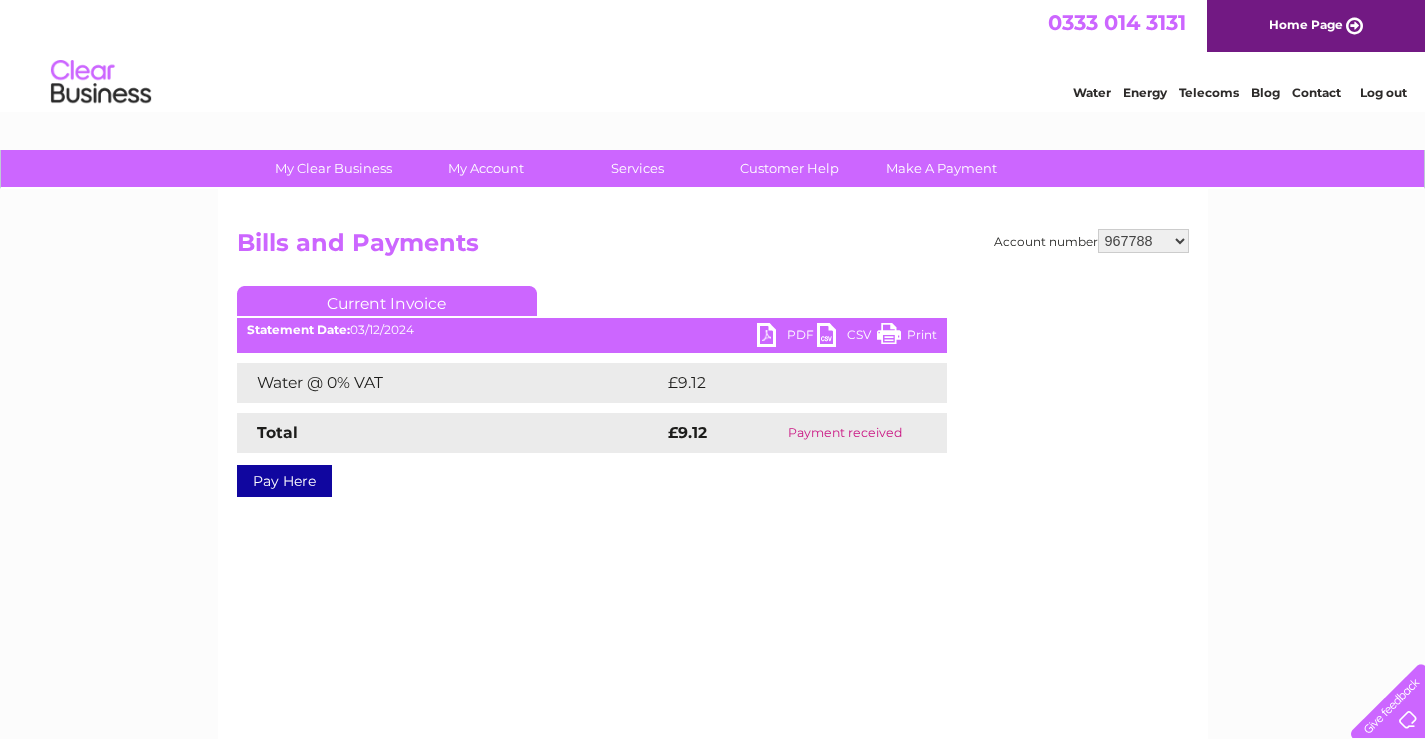 click on "449878
911729
929282
967788
30304859
30304862
30304864
30304866
30304869
30305387
30312517
30312518
30312551
30315548" at bounding box center [1143, 241] 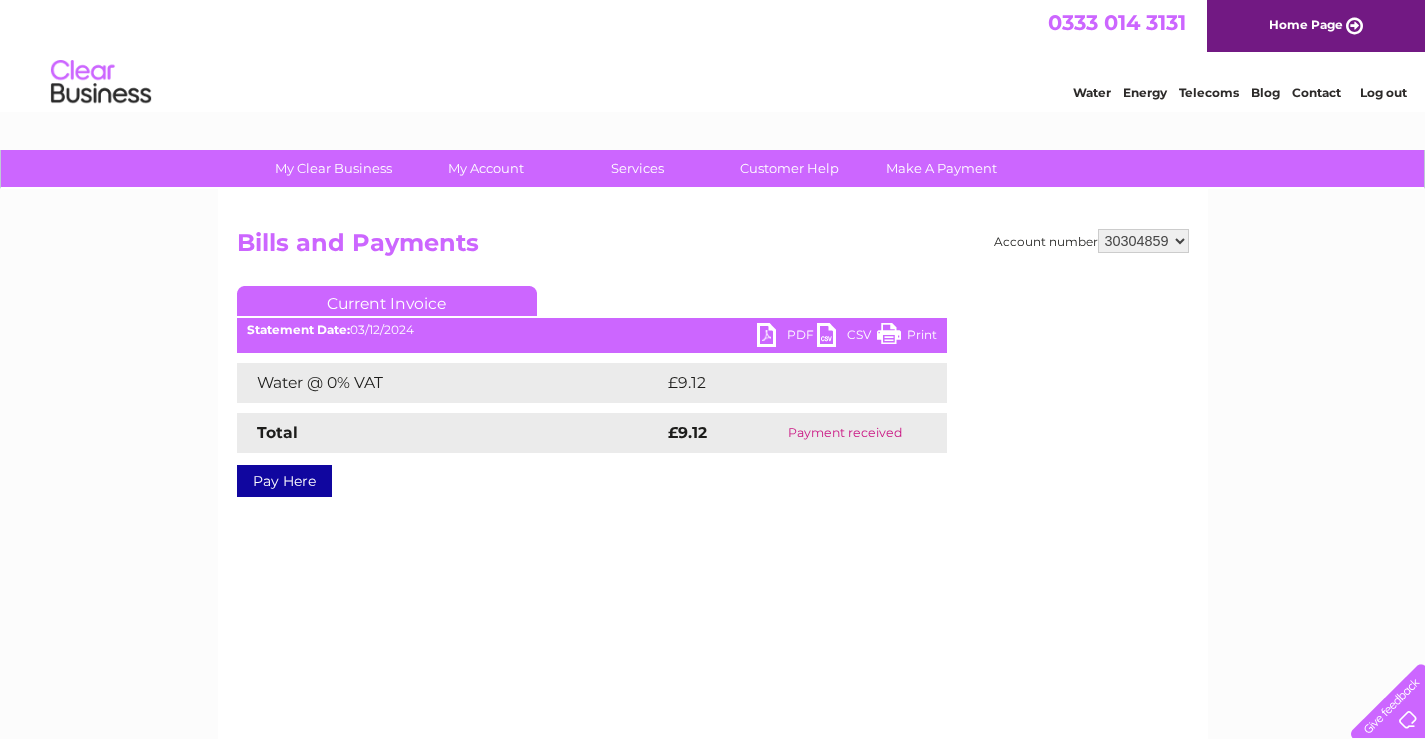 click on "449878
911729
929282
967788
30304859
30304862
30304864
30304866
30304869
30305387
30312517
30312518
30312551
30315548" at bounding box center [1143, 241] 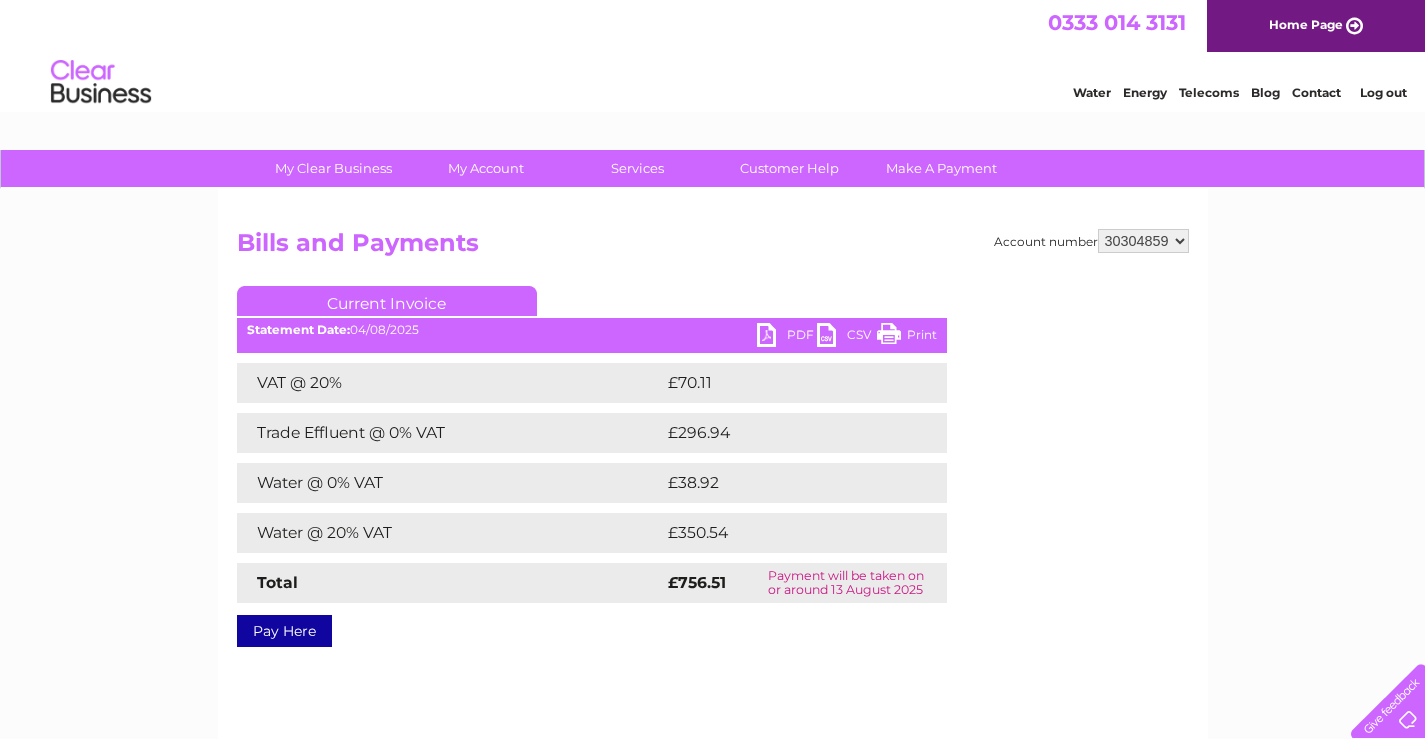 scroll, scrollTop: 0, scrollLeft: 0, axis: both 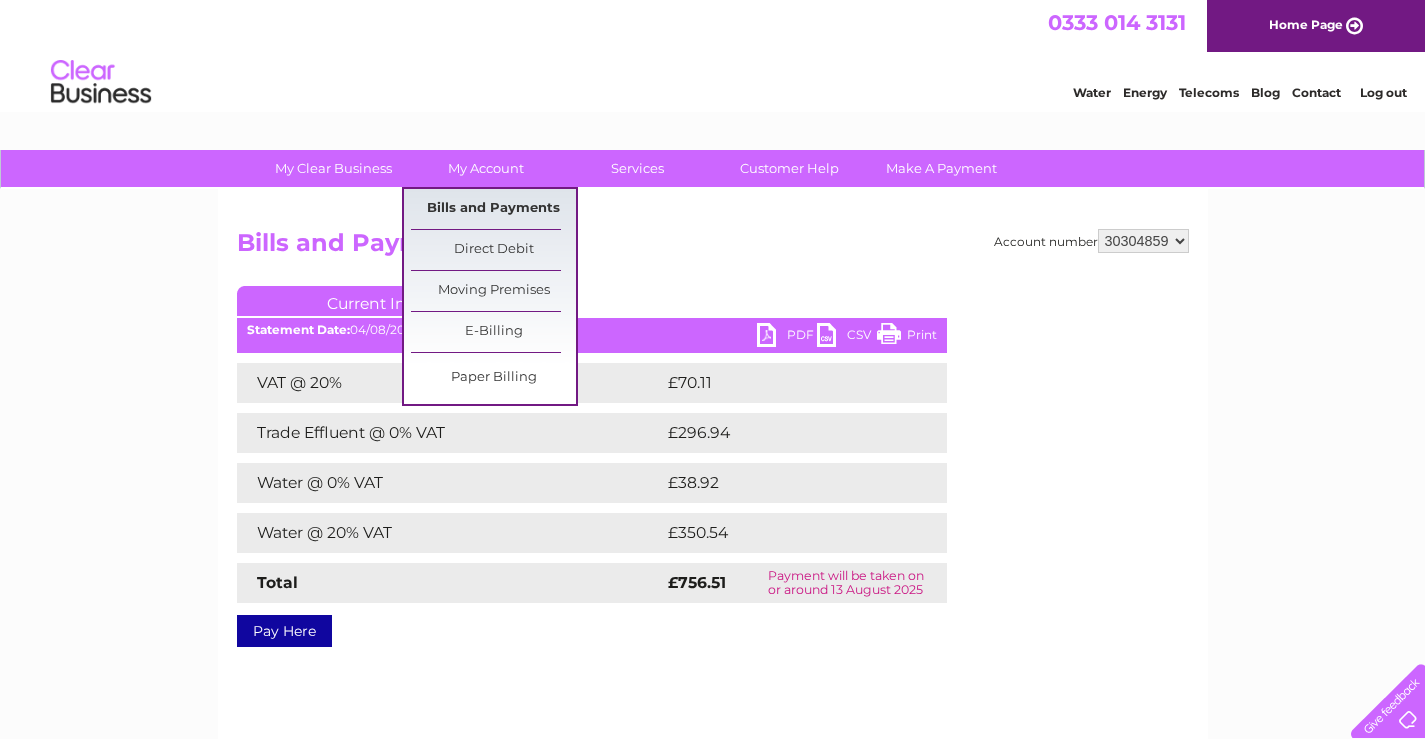 click on "Bills and Payments" at bounding box center (493, 209) 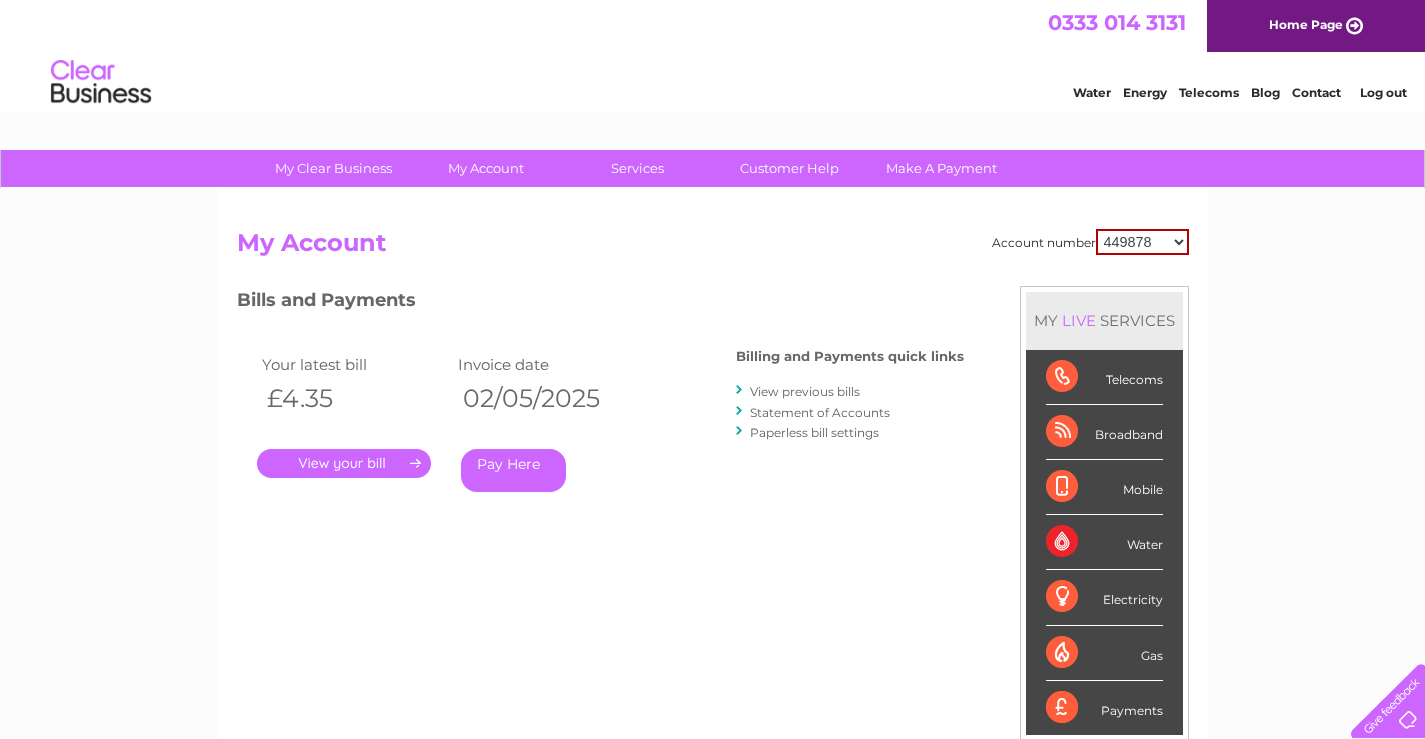 scroll, scrollTop: 0, scrollLeft: 0, axis: both 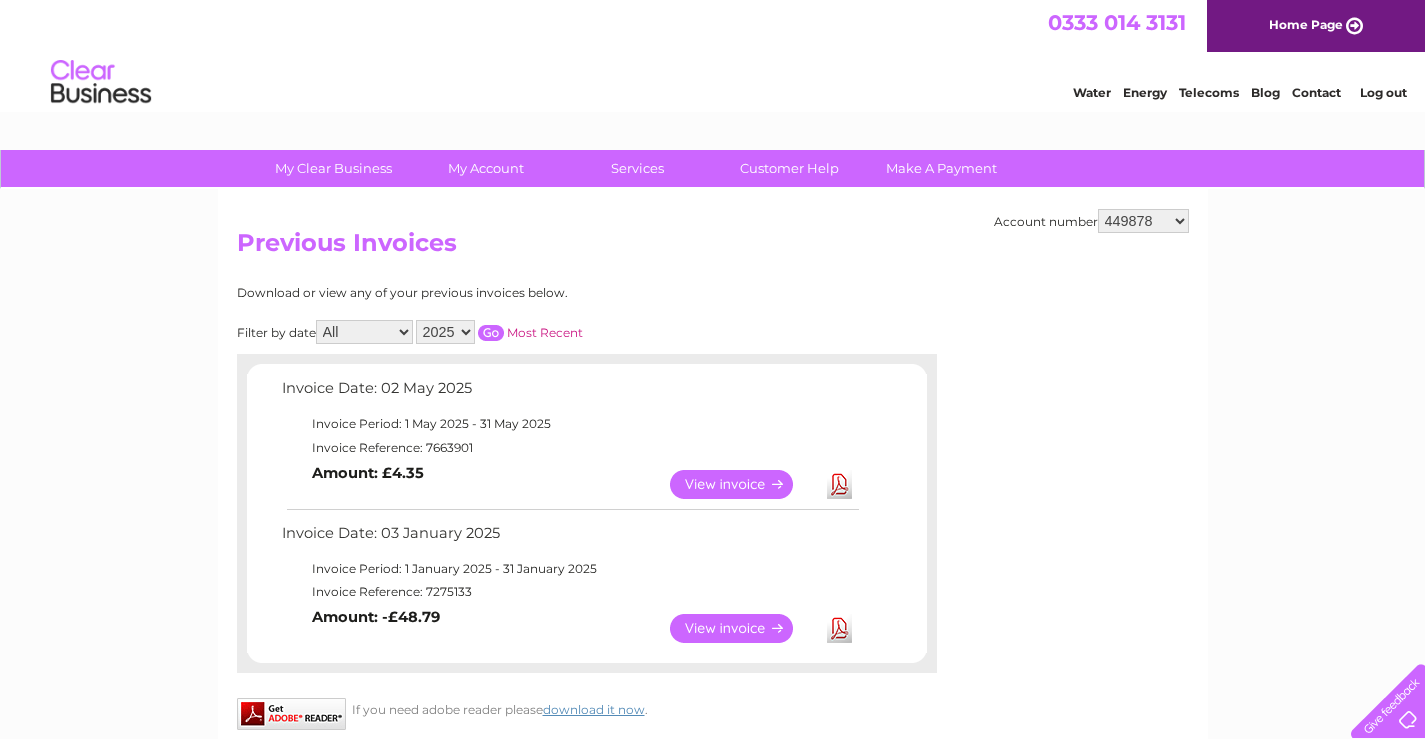click on "449878
911729
929282
967788
30304859
30304862
30304864
30304866
30304869
30305387
30312517
30312518
30312551
30315548" at bounding box center (1143, 221) 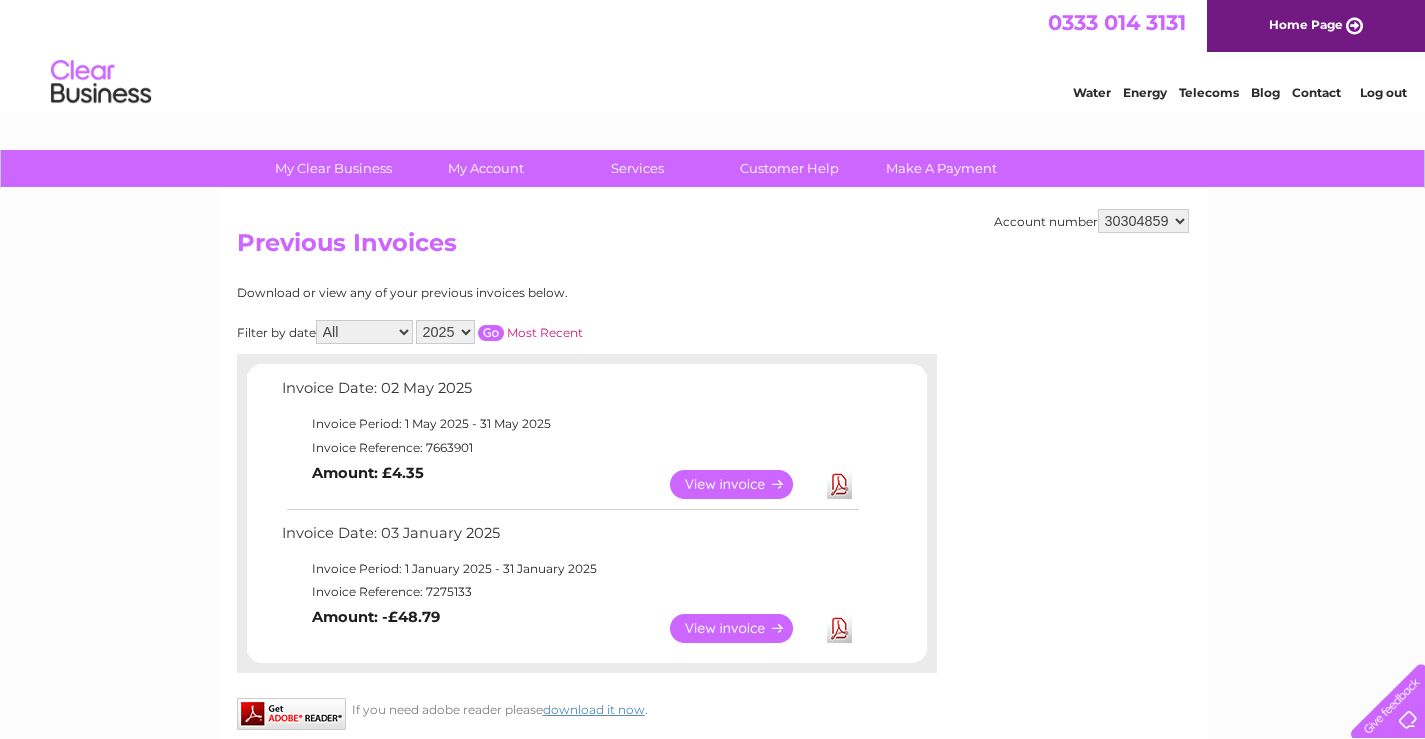 click on "449878
911729
929282
967788
30304859
30304862
30304864
30304866
30304869
30305387
30312517
30312518
30312551
30315548" at bounding box center [1143, 221] 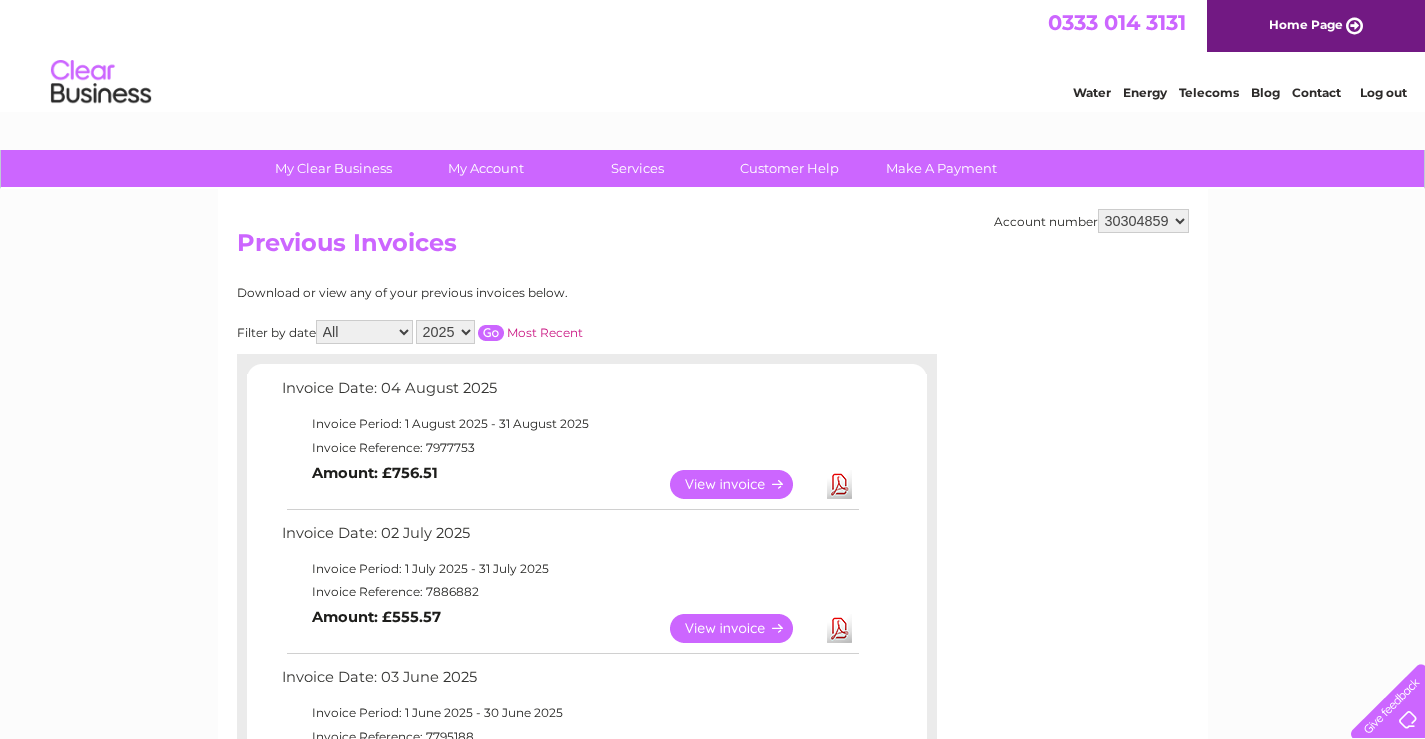 scroll, scrollTop: 0, scrollLeft: 0, axis: both 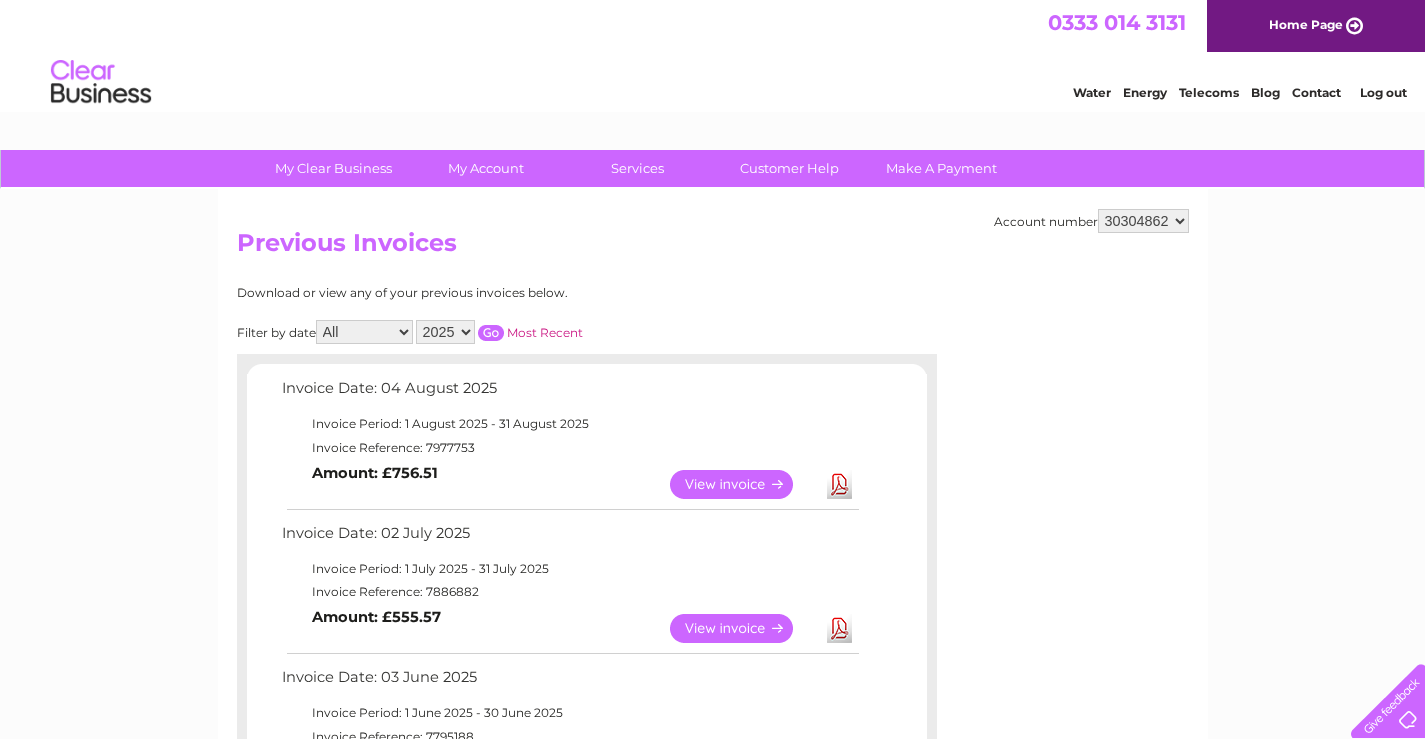 click on "449878
911729
929282
967788
30304859
30304862
30304864
30304866
30304869
30305387
30312517
30312518
30312551
30315548" at bounding box center (1143, 221) 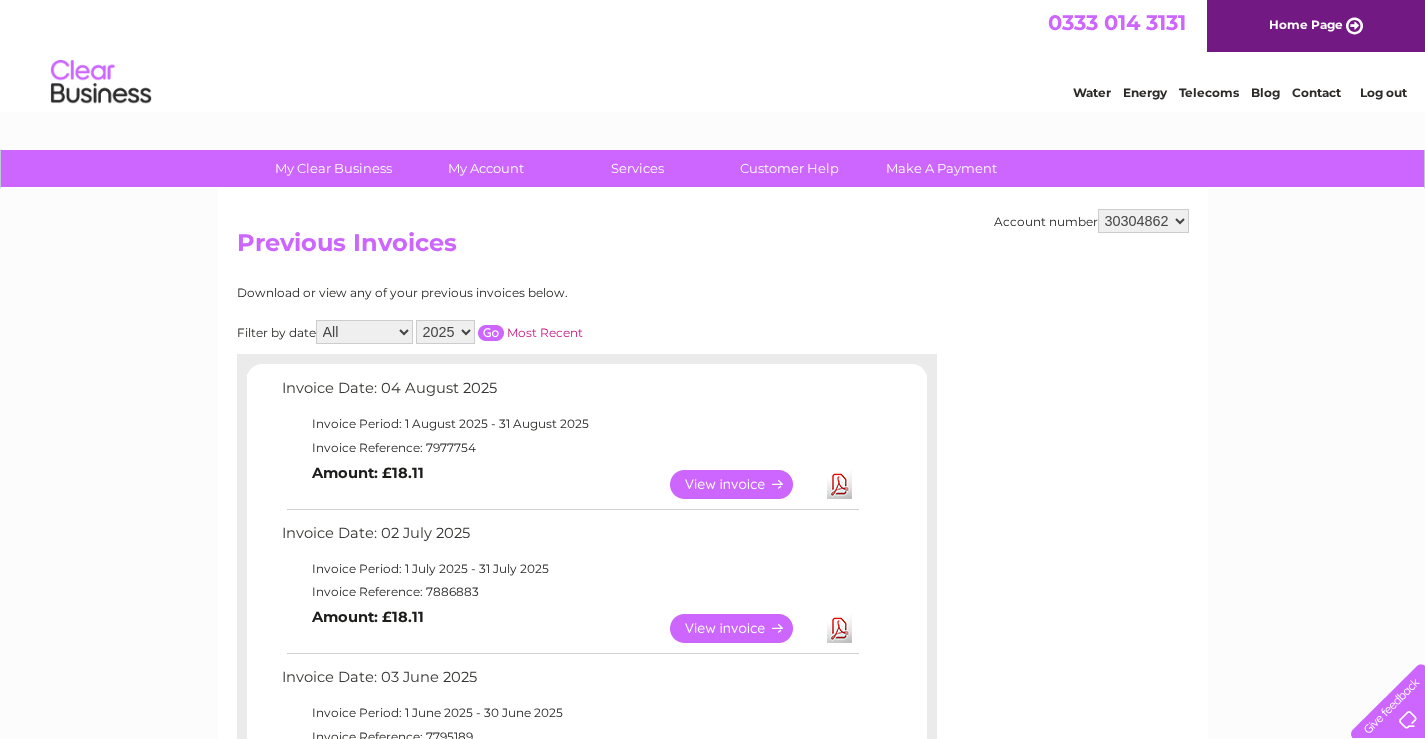 scroll, scrollTop: 0, scrollLeft: 0, axis: both 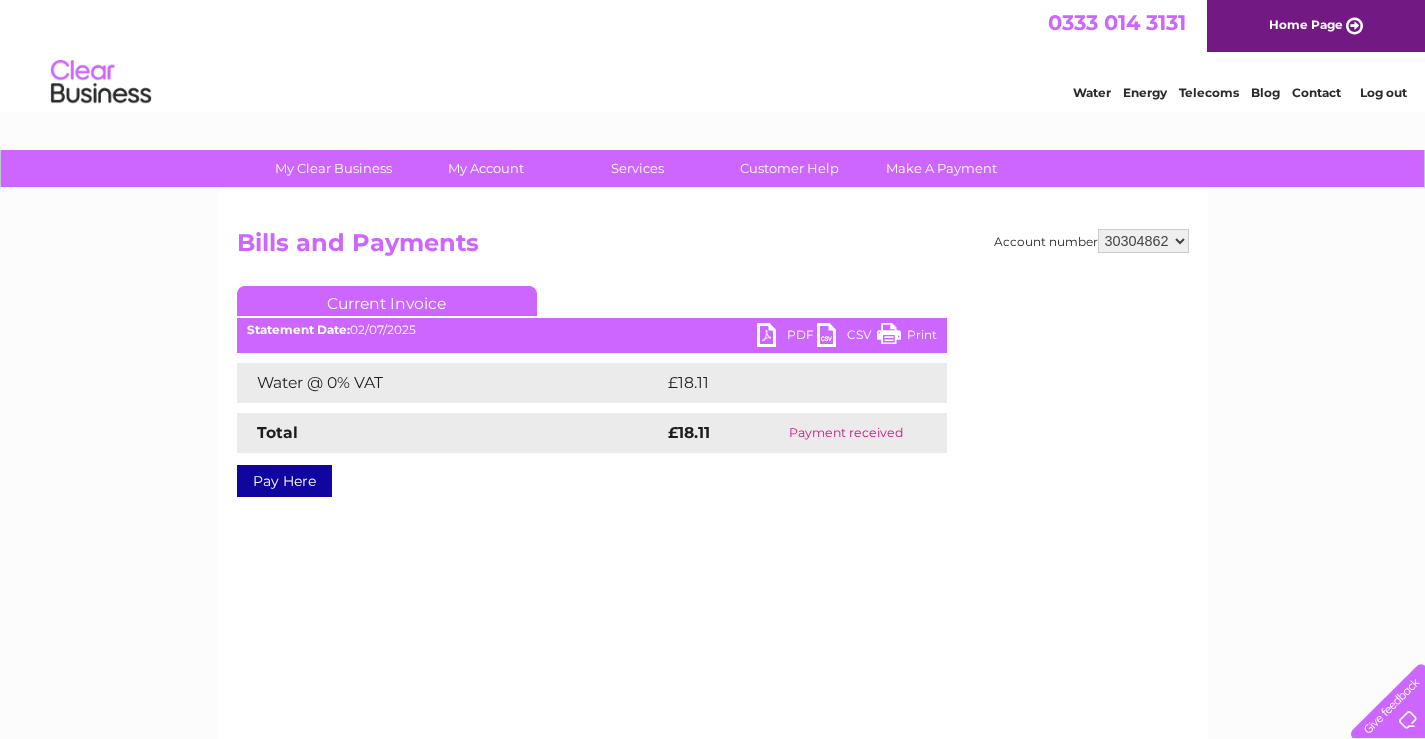 click on "PDF" at bounding box center [787, 337] 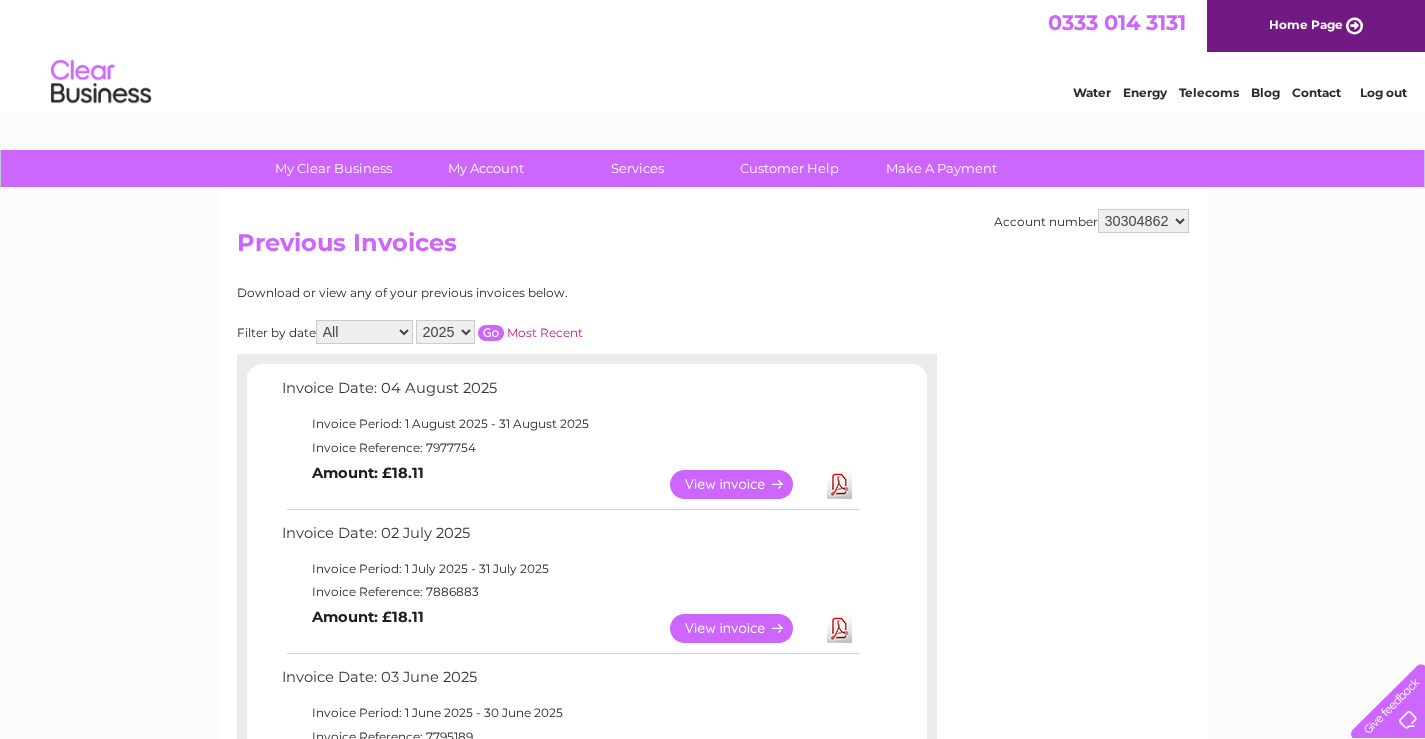 scroll, scrollTop: 0, scrollLeft: 0, axis: both 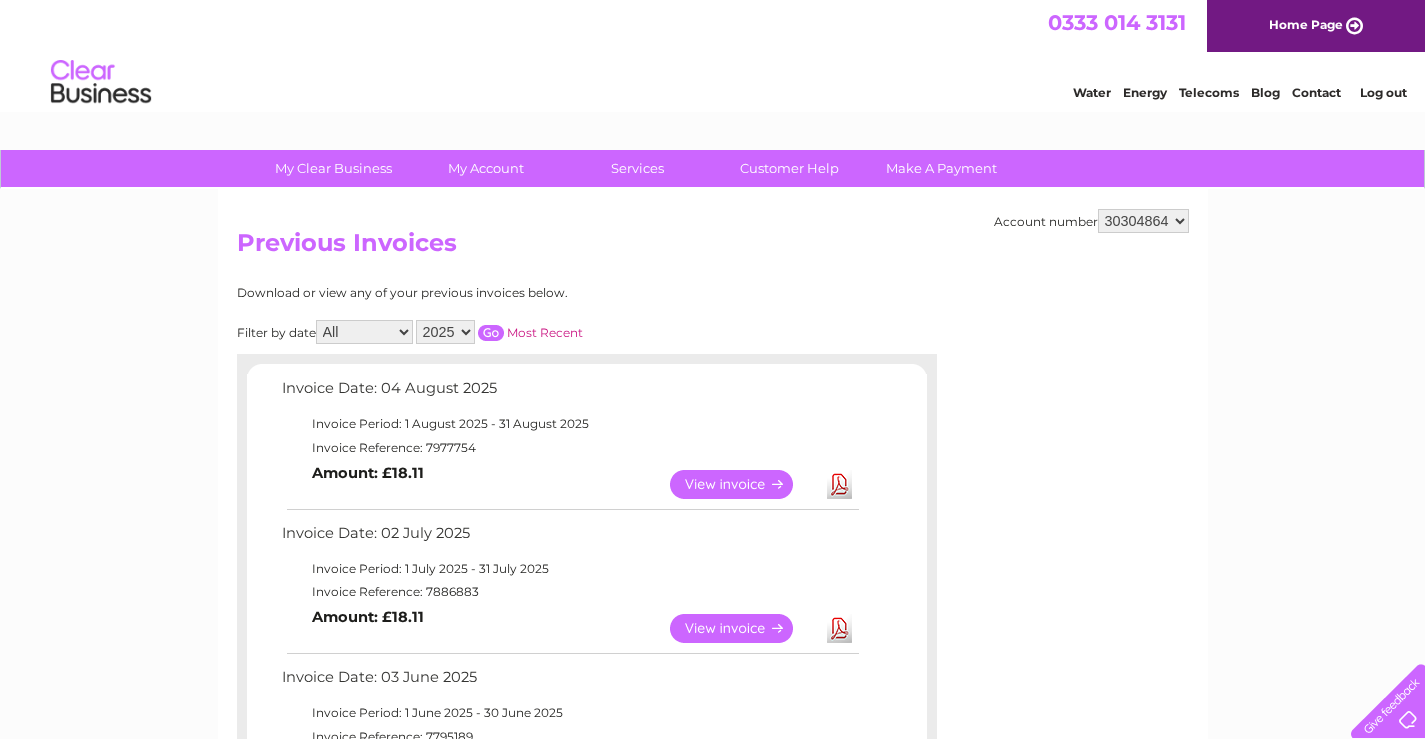 click on "449878
911729
929282
967788
30304859
30304862
30304864
30304866
30304869
30305387
30312517
30312518
30312551
30315548" at bounding box center [1143, 221] 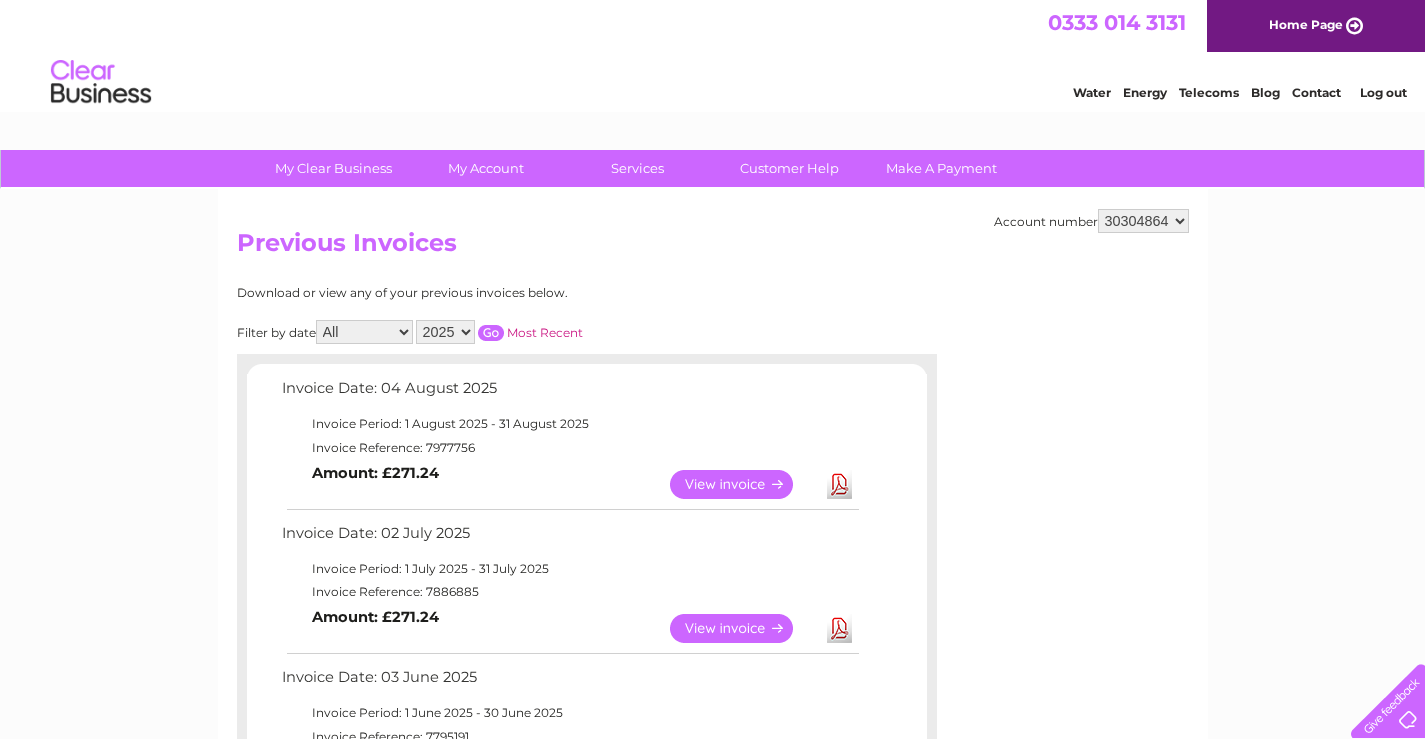 scroll, scrollTop: 0, scrollLeft: 0, axis: both 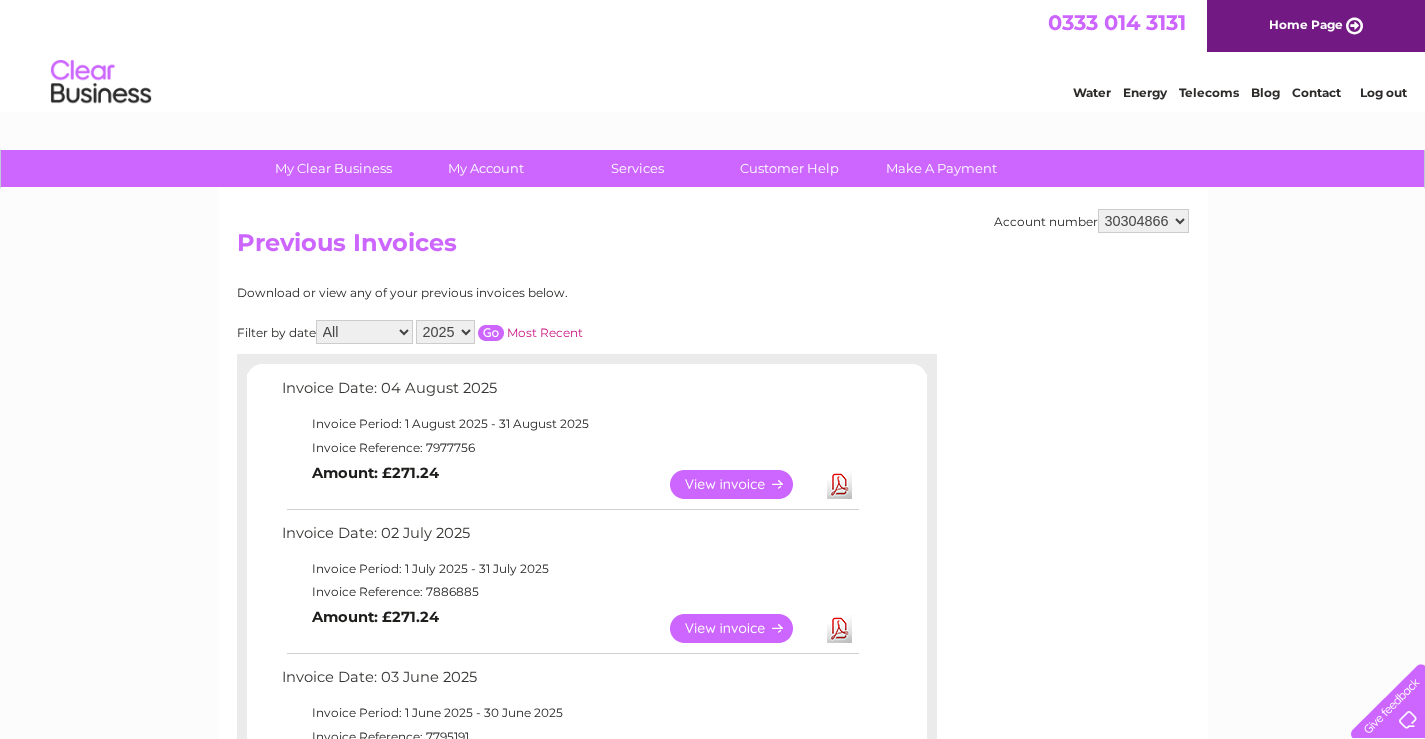 click on "449878
911729
929282
967788
30304859
30304862
30304864
30304866
30304869
30305387
30312517
30312518
30312551
30315548" at bounding box center (1143, 221) 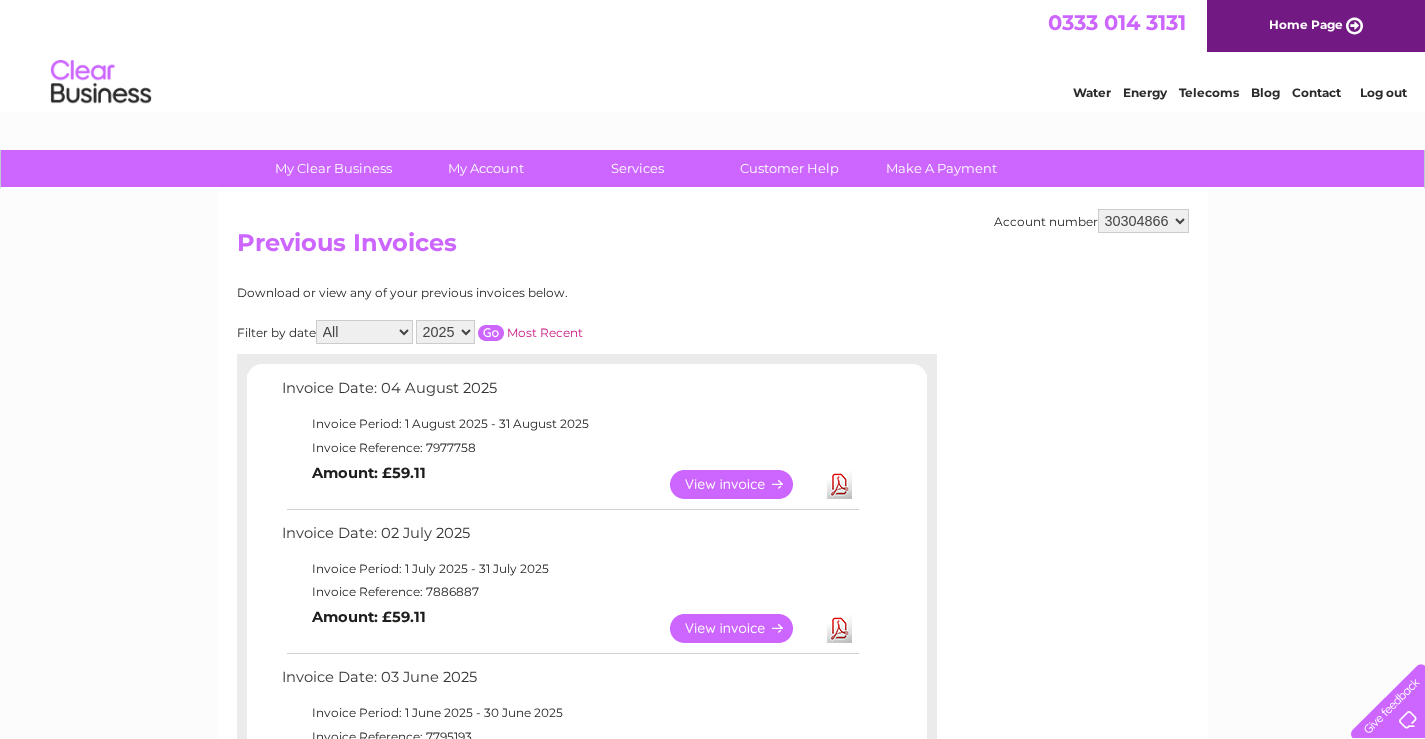 scroll, scrollTop: 0, scrollLeft: 0, axis: both 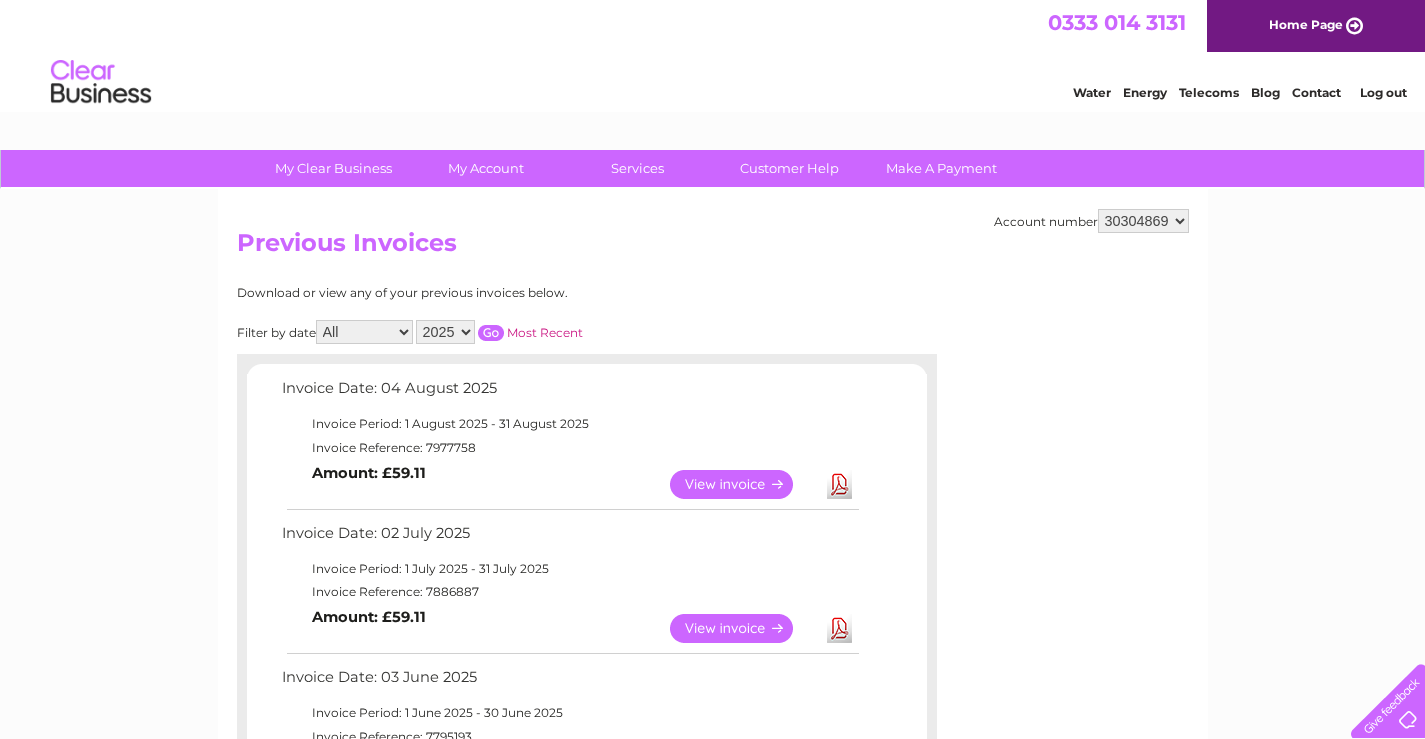 click on "449878
911729
929282
967788
30304859
30304862
30304864
30304866
30304869
30305387
30312517
30312518
30312551
30315548" at bounding box center (1143, 221) 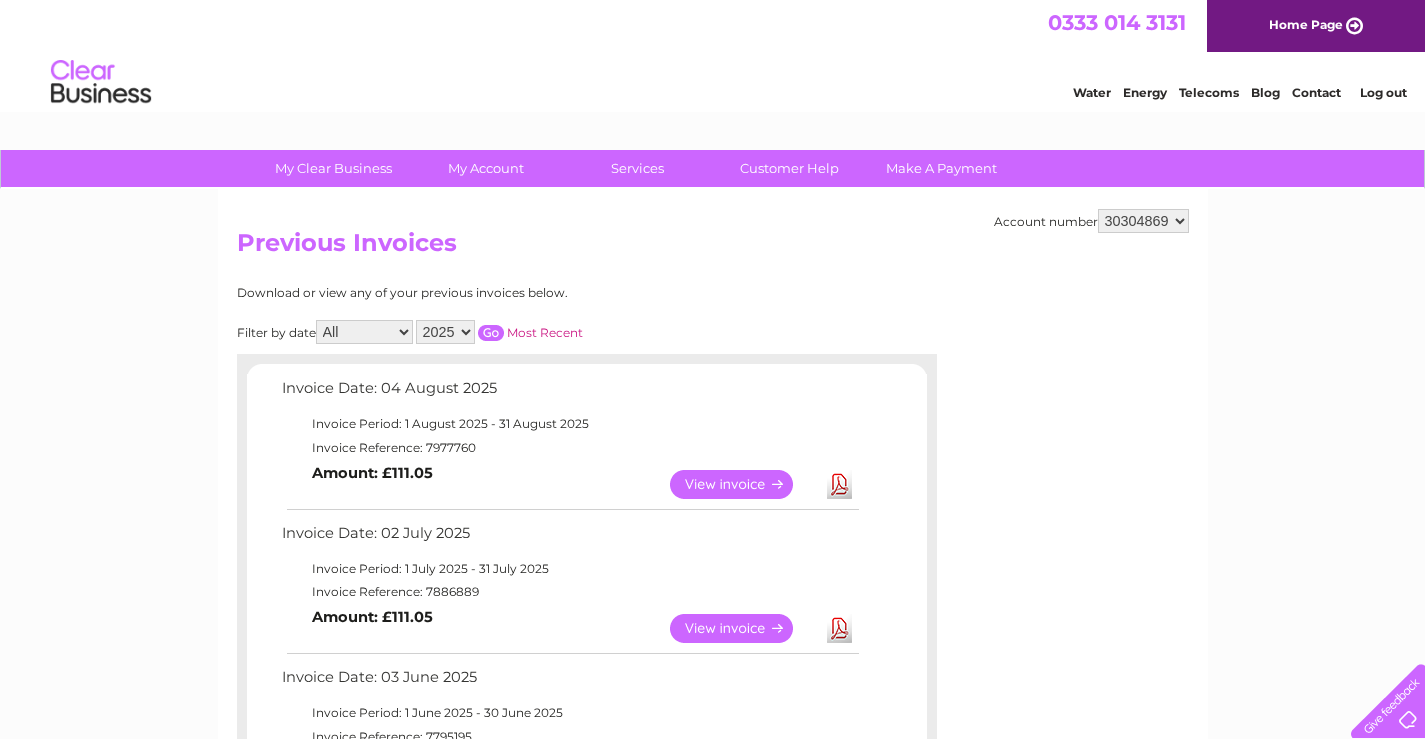 scroll, scrollTop: 0, scrollLeft: 0, axis: both 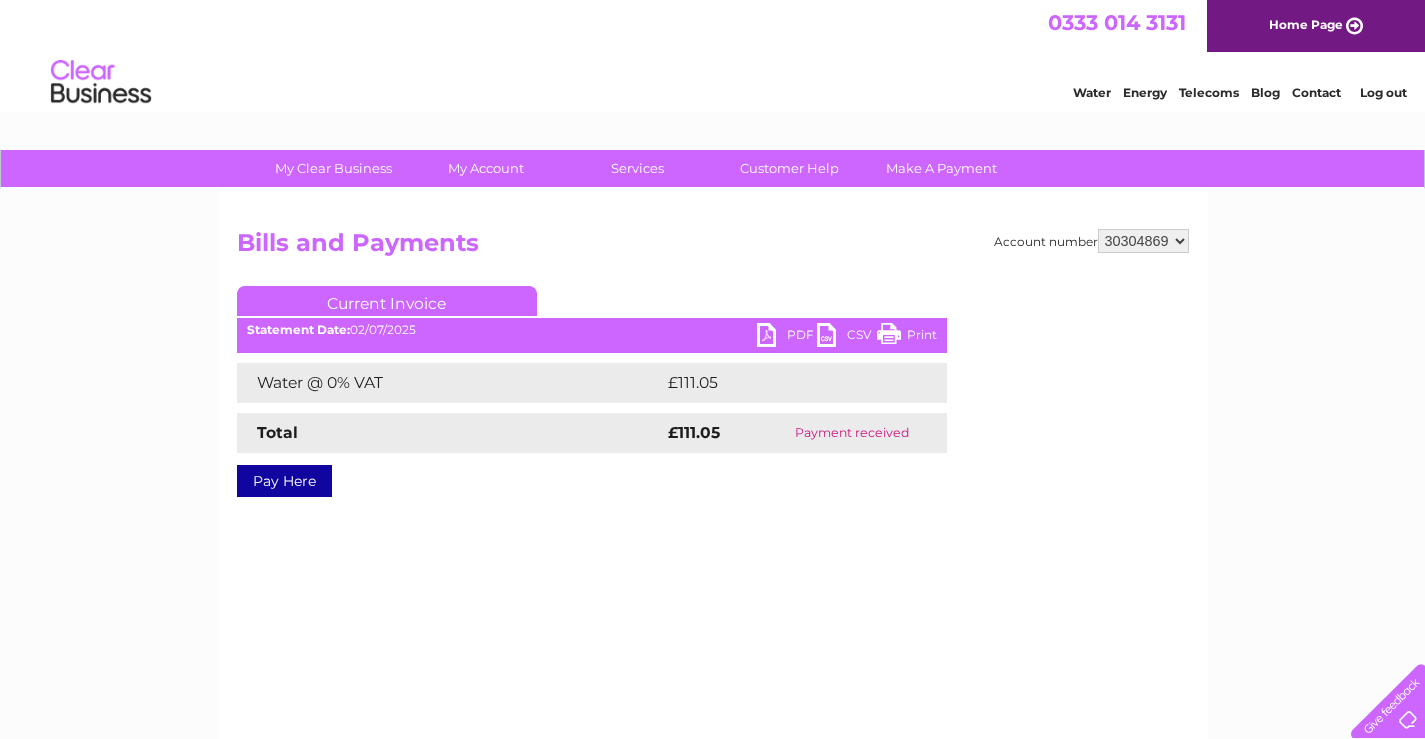 click on "PDF" at bounding box center [787, 337] 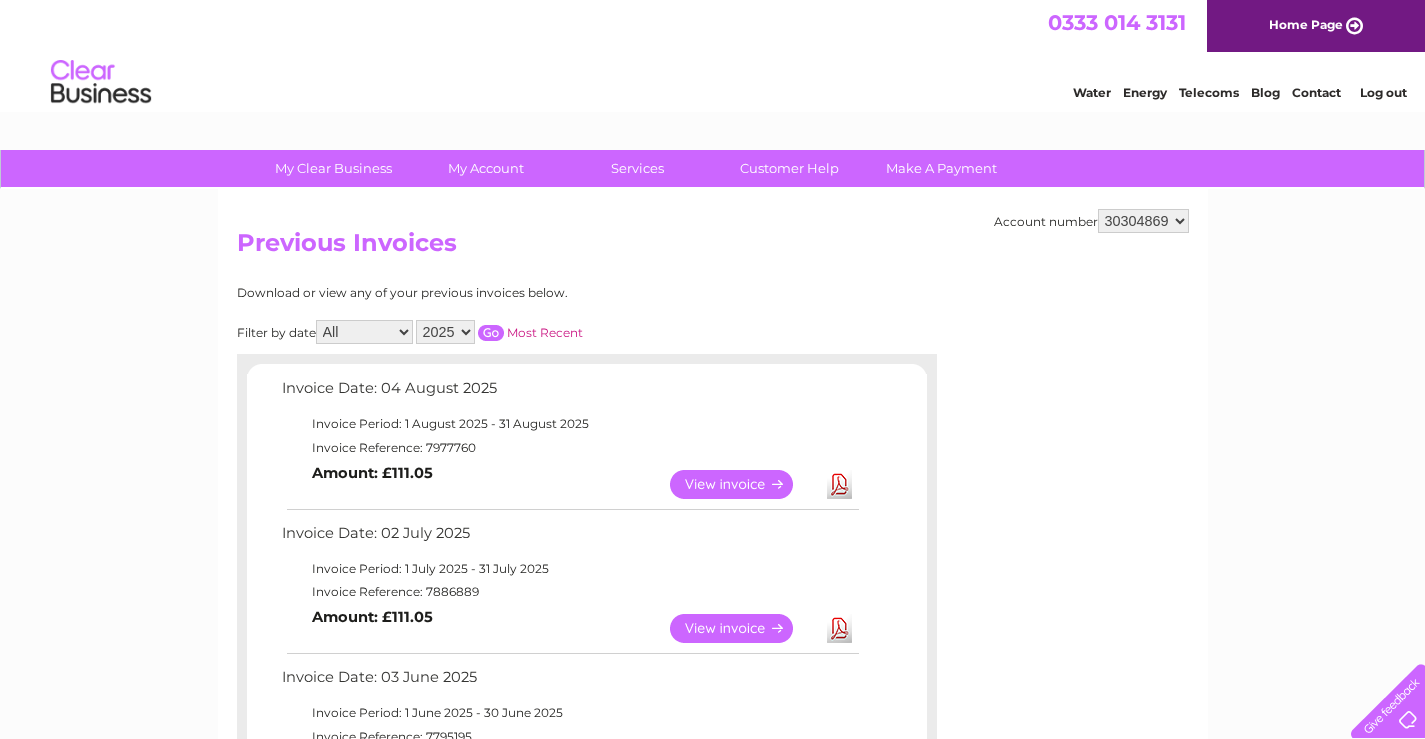 scroll, scrollTop: 0, scrollLeft: 0, axis: both 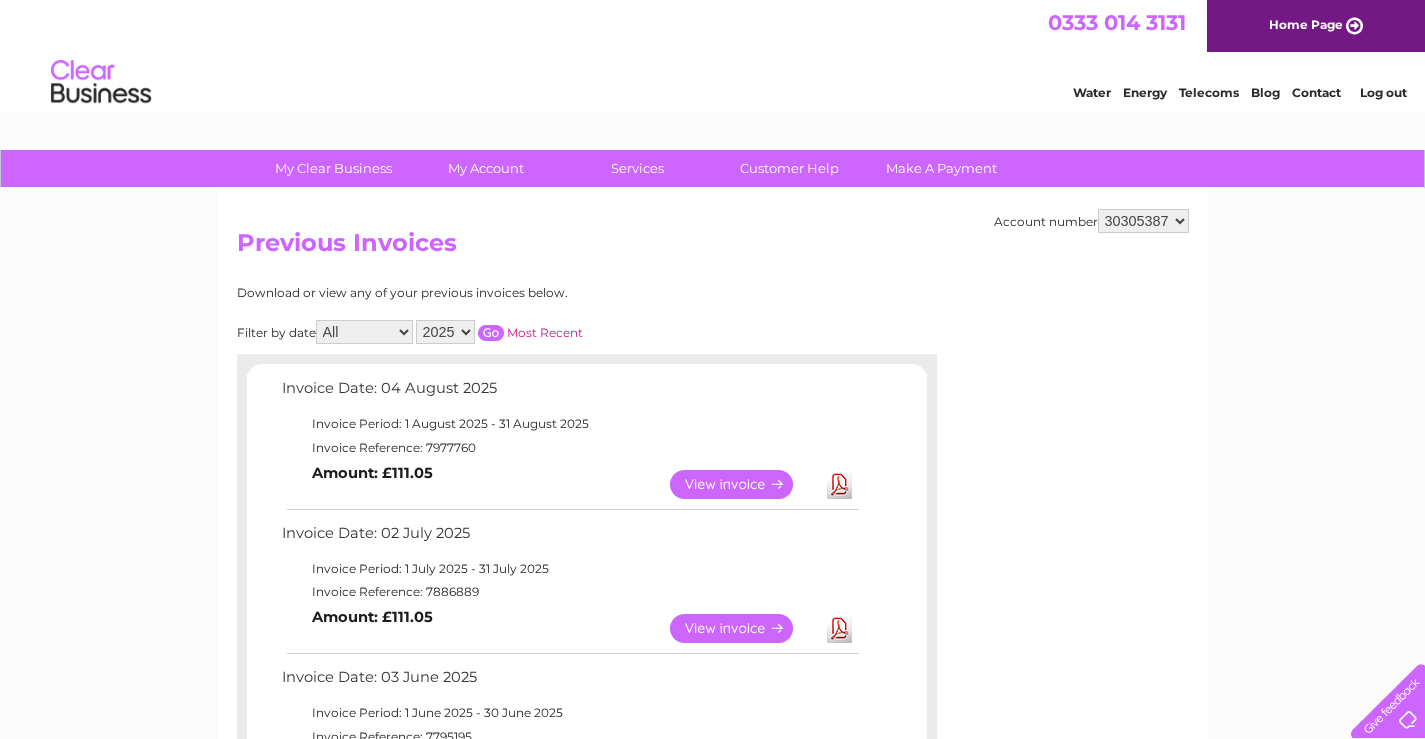 click on "449878
911729
929282
967788
30304859
30304862
30304864
30304866
30304869
30305387
30312517
30312518
30312551
30315548" at bounding box center (1143, 221) 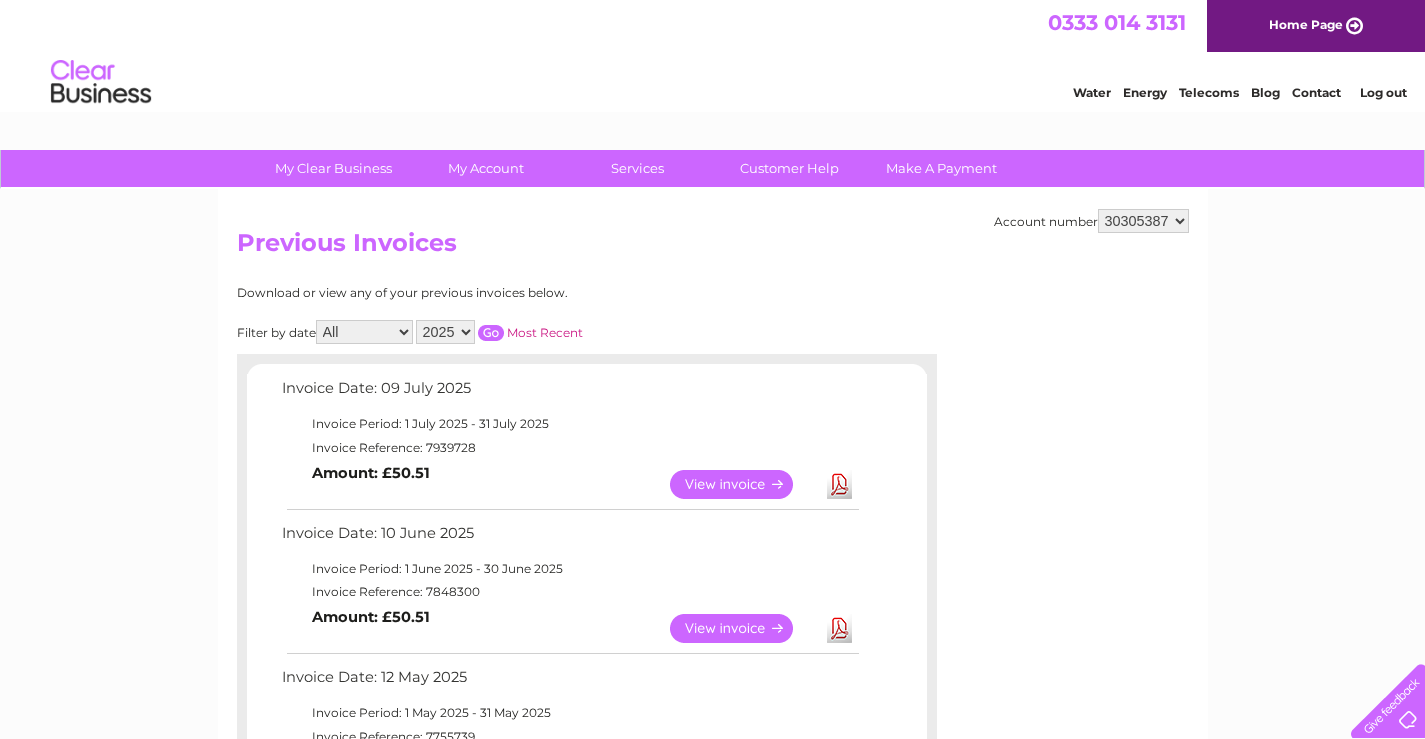 scroll, scrollTop: 0, scrollLeft: 0, axis: both 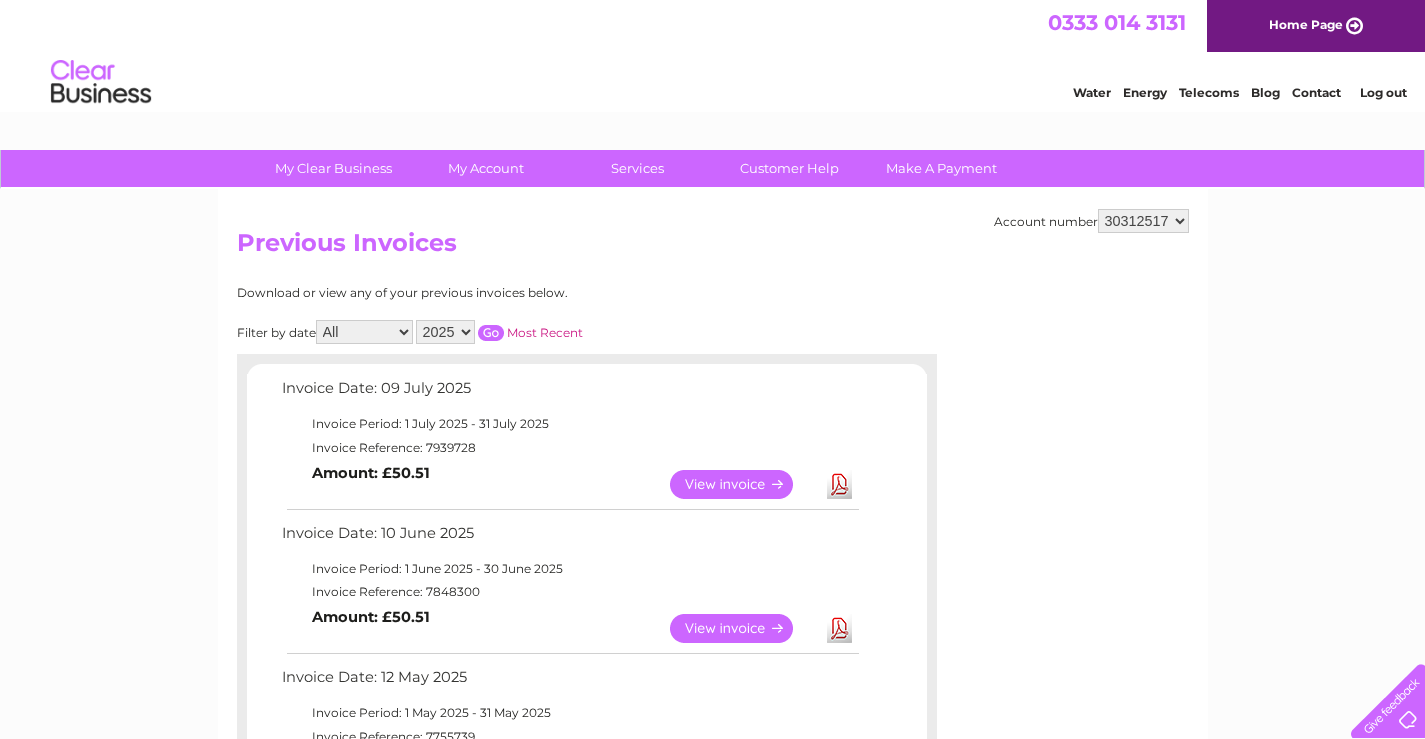 click on "449878
911729
929282
967788
30304859
30304862
30304864
30304866
30304869
30305387
30312517
30312518
30312551
30315548" at bounding box center (1143, 221) 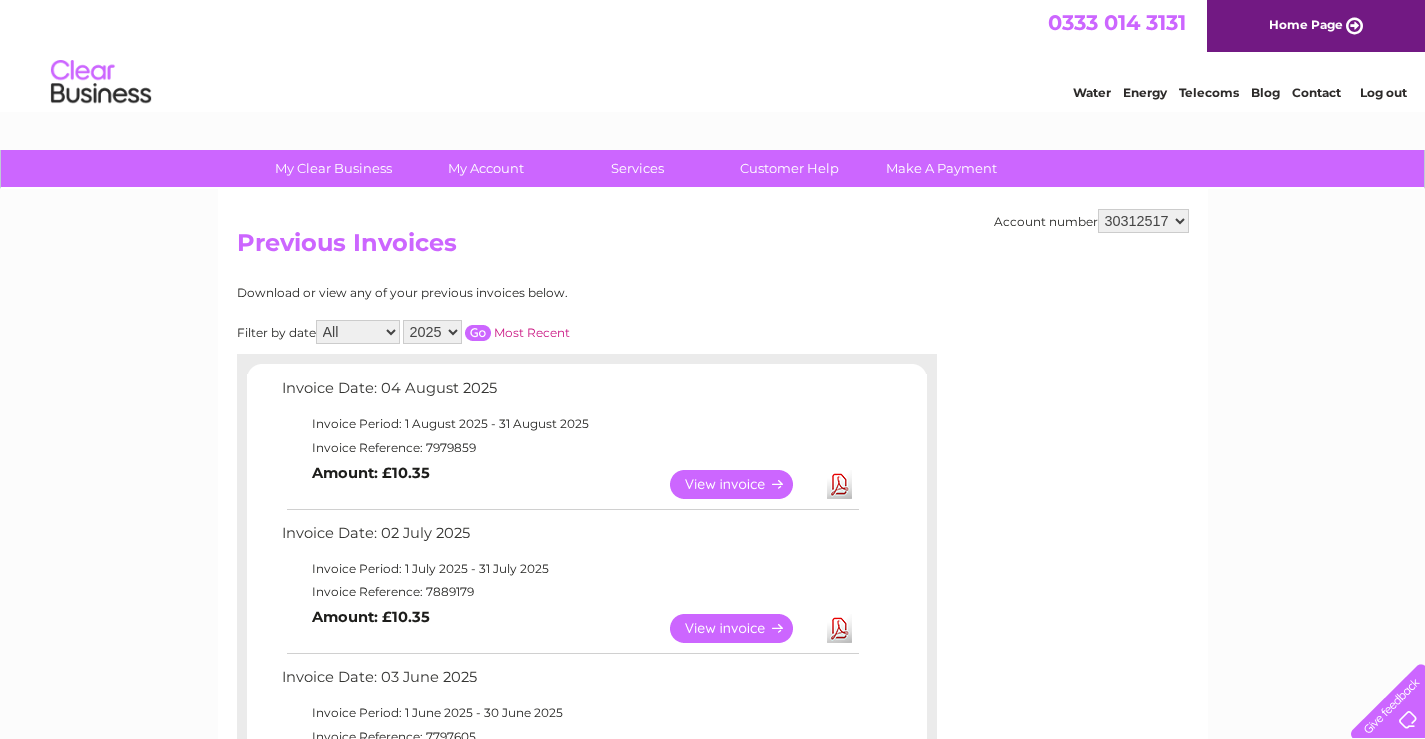 scroll, scrollTop: 0, scrollLeft: 0, axis: both 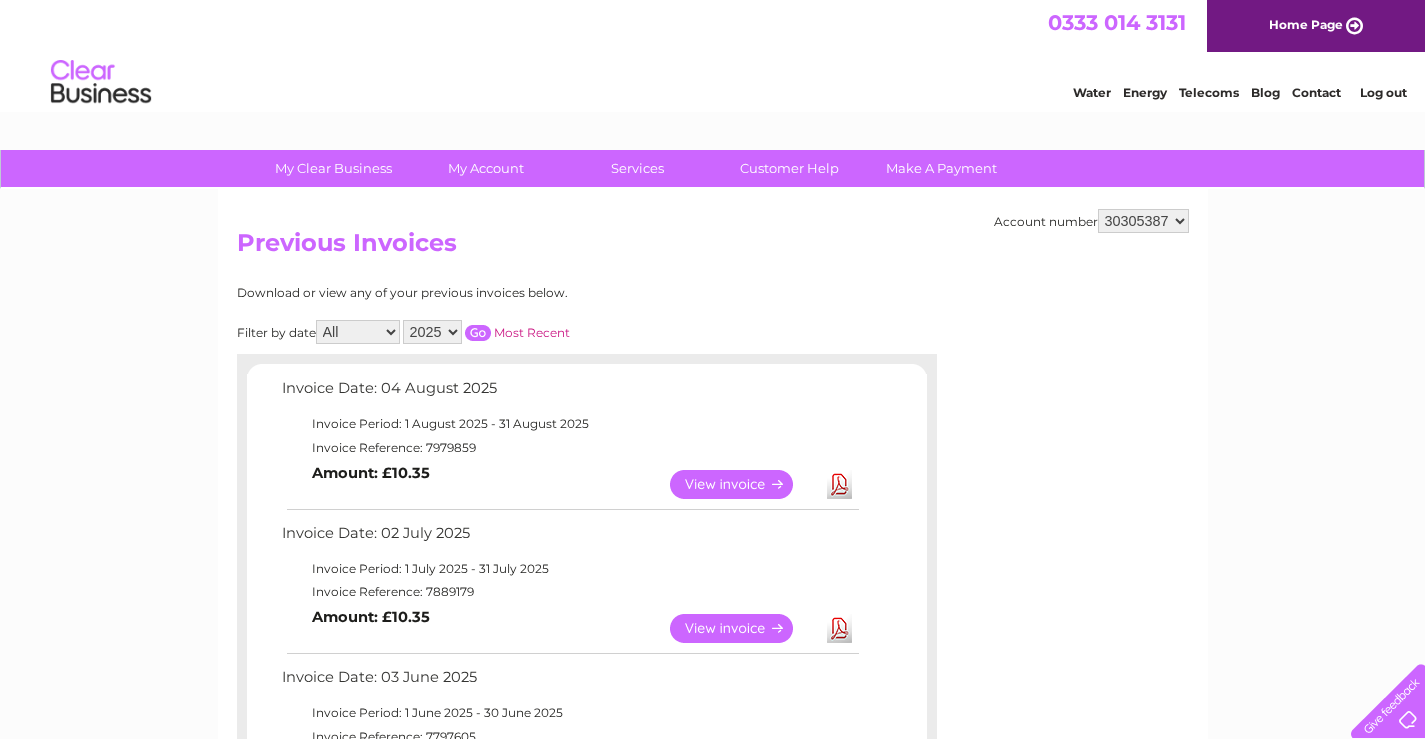 click on "449878
911729
929282
967788
30304859
30304862
30304864
30304866
30304869
30305387
30312517
30312518
30312551
30315548" at bounding box center (1143, 221) 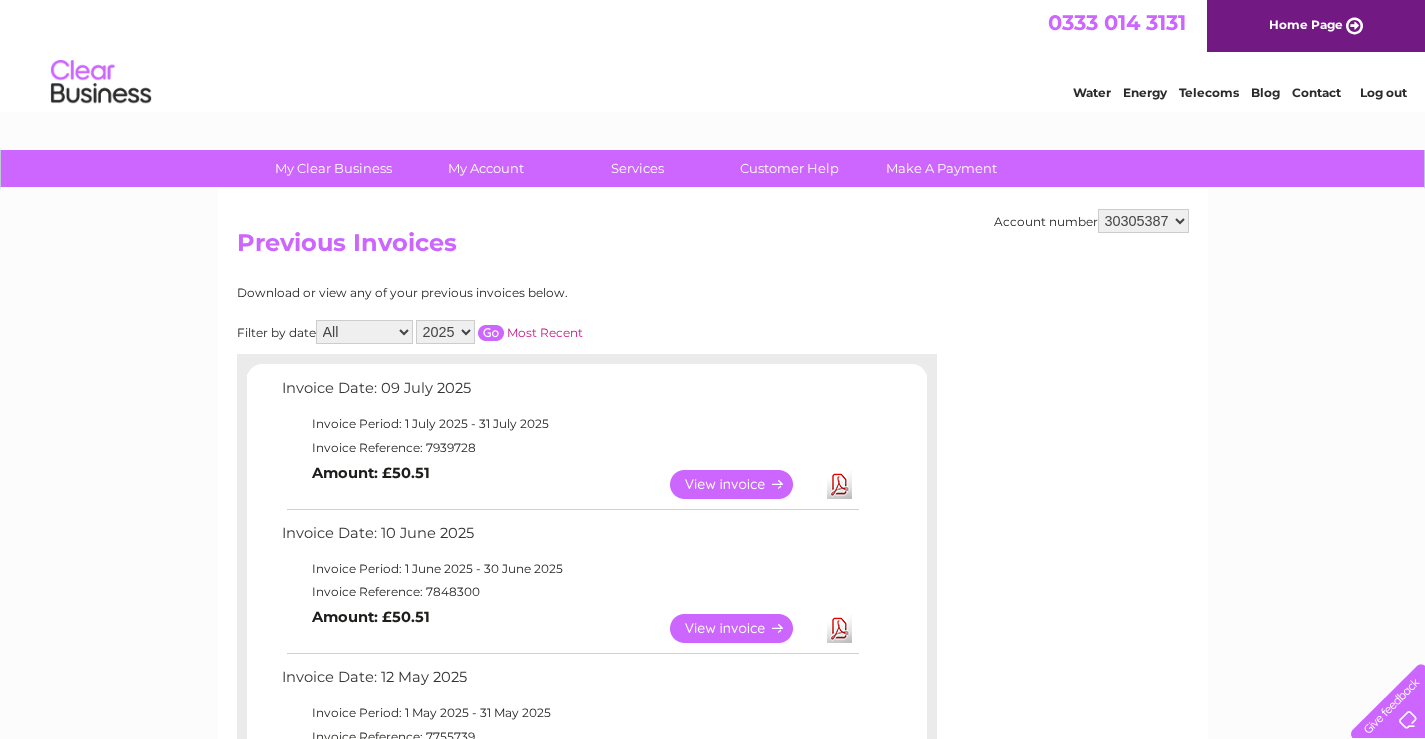 scroll, scrollTop: 0, scrollLeft: 0, axis: both 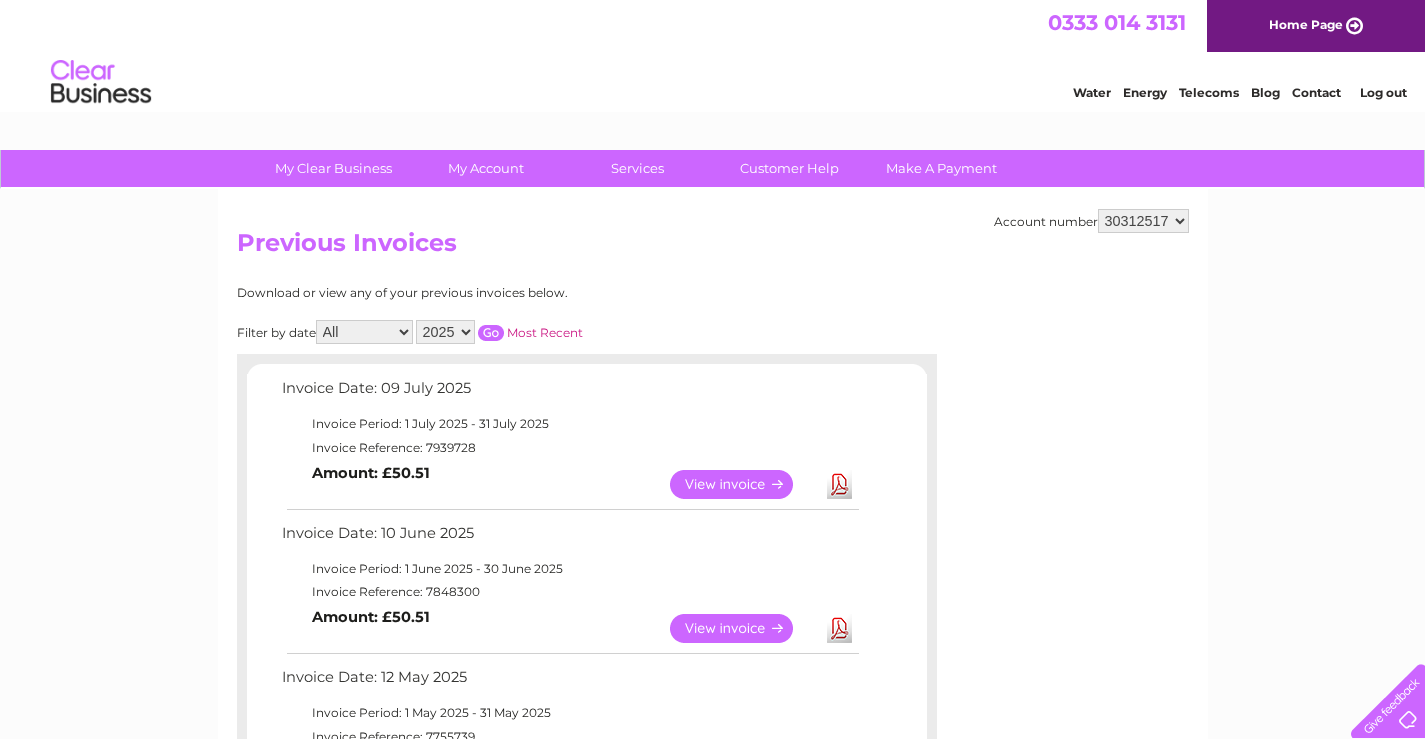 click on "449878
911729
929282
967788
30304859
30304862
30304864
30304866
30304869
30305387
30312517
30312518
30312551
30315548" at bounding box center [1143, 221] 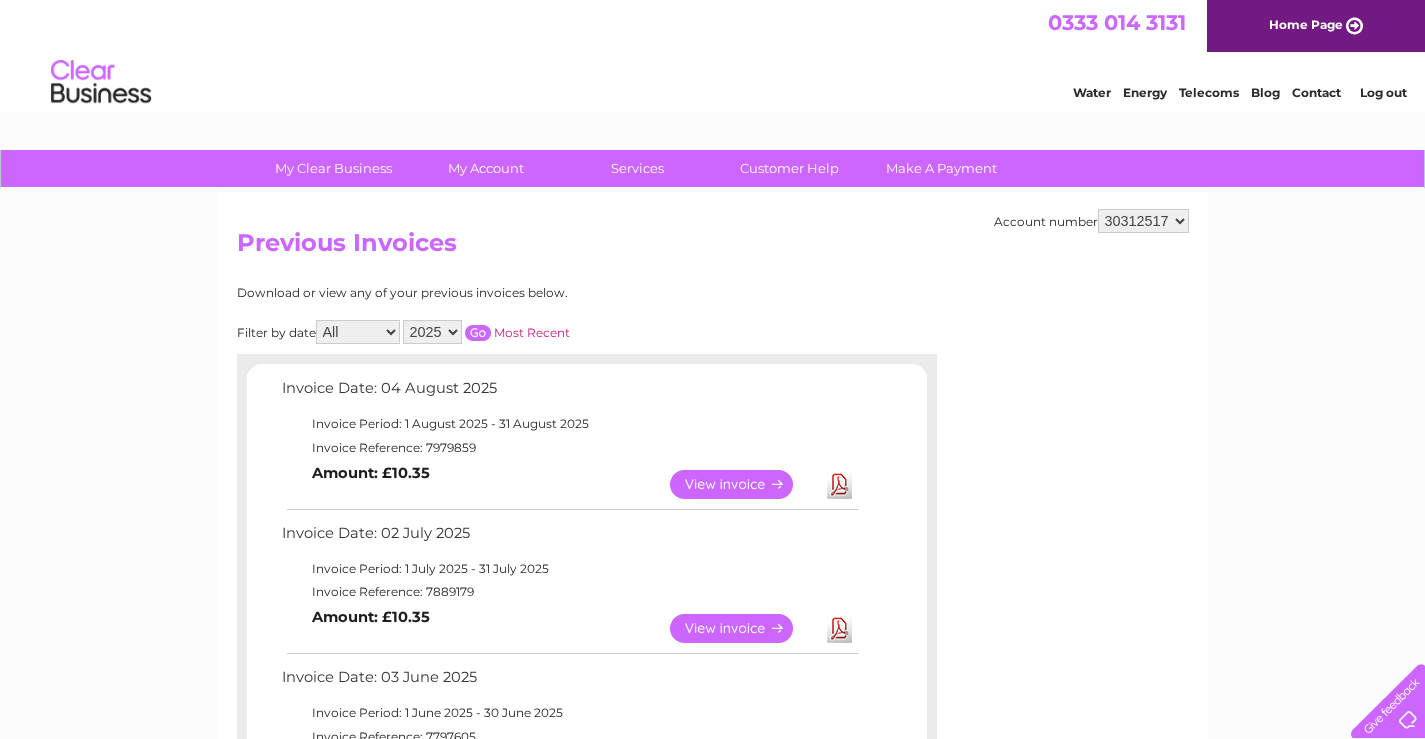 scroll, scrollTop: 0, scrollLeft: 0, axis: both 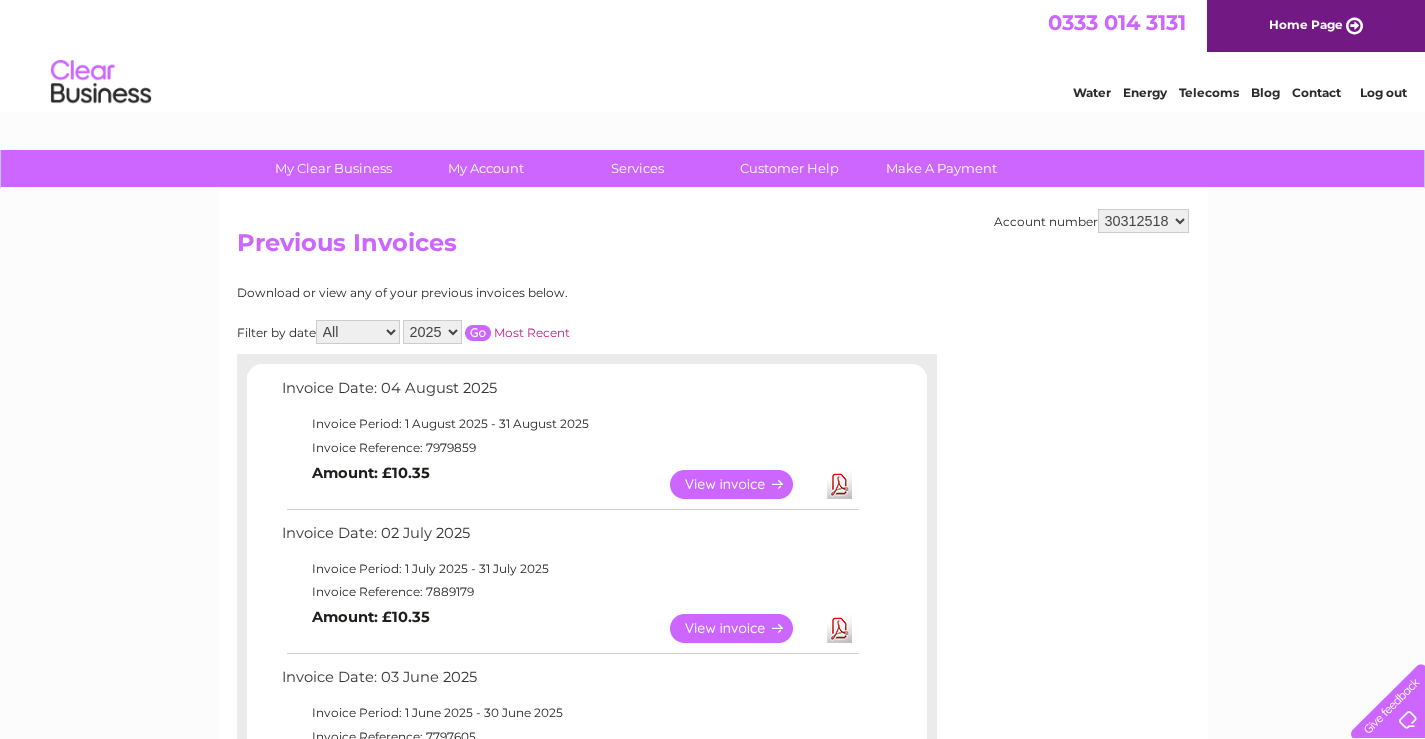 click on "449878
911729
929282
967788
30304859
30304862
30304864
30304866
30304869
30305387
30312517
30312518
30312551
30315548" at bounding box center [1143, 221] 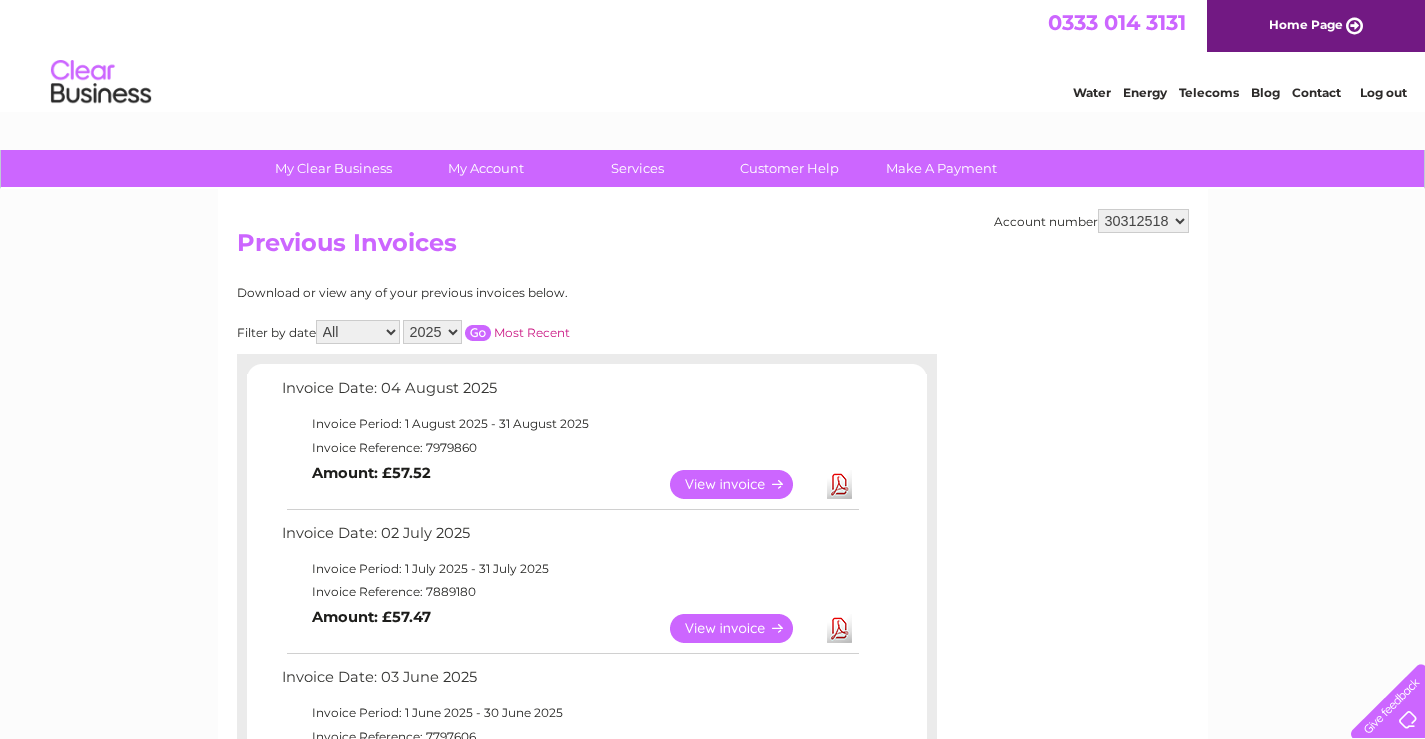 scroll, scrollTop: 0, scrollLeft: 0, axis: both 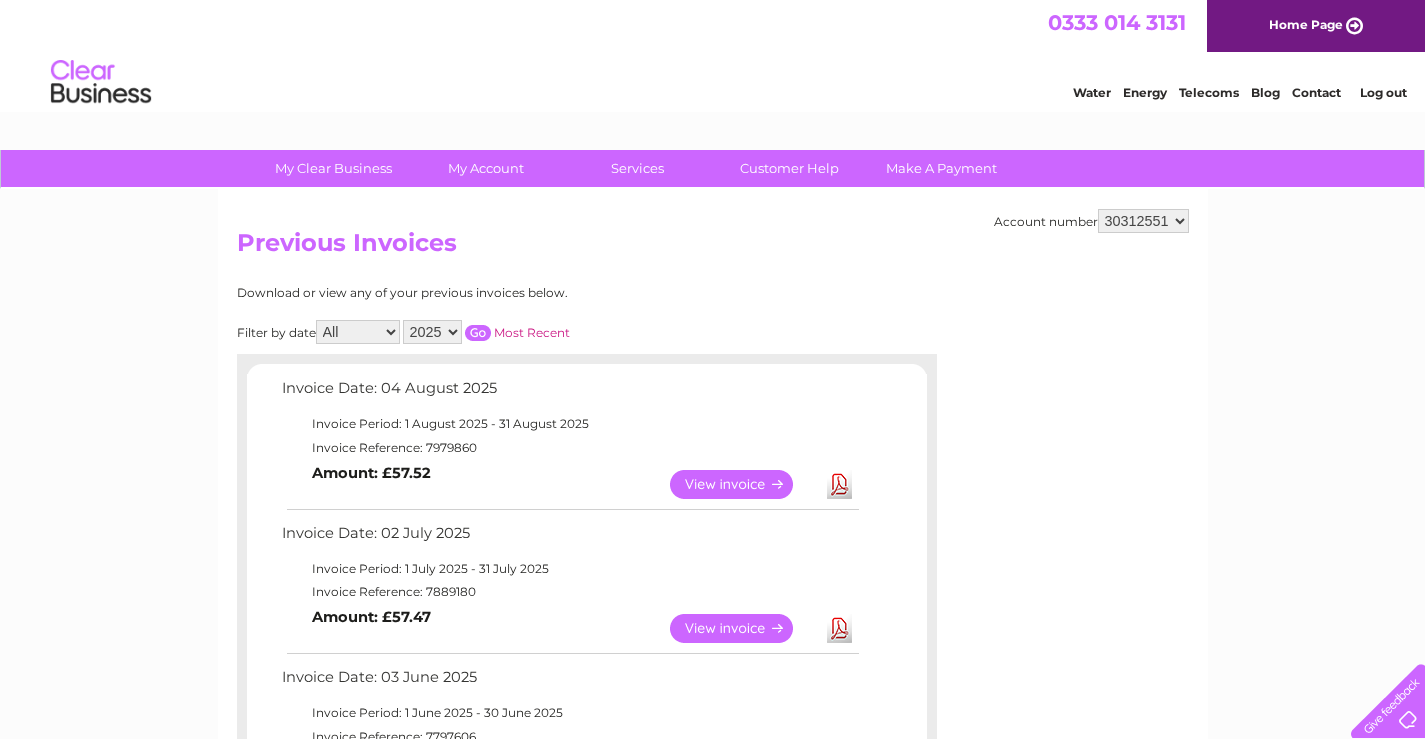 click on "449878
911729
929282
967788
30304859
30304862
30304864
30304866
30304869
30305387
30312517
30312518
30312551
30315548" at bounding box center [1143, 221] 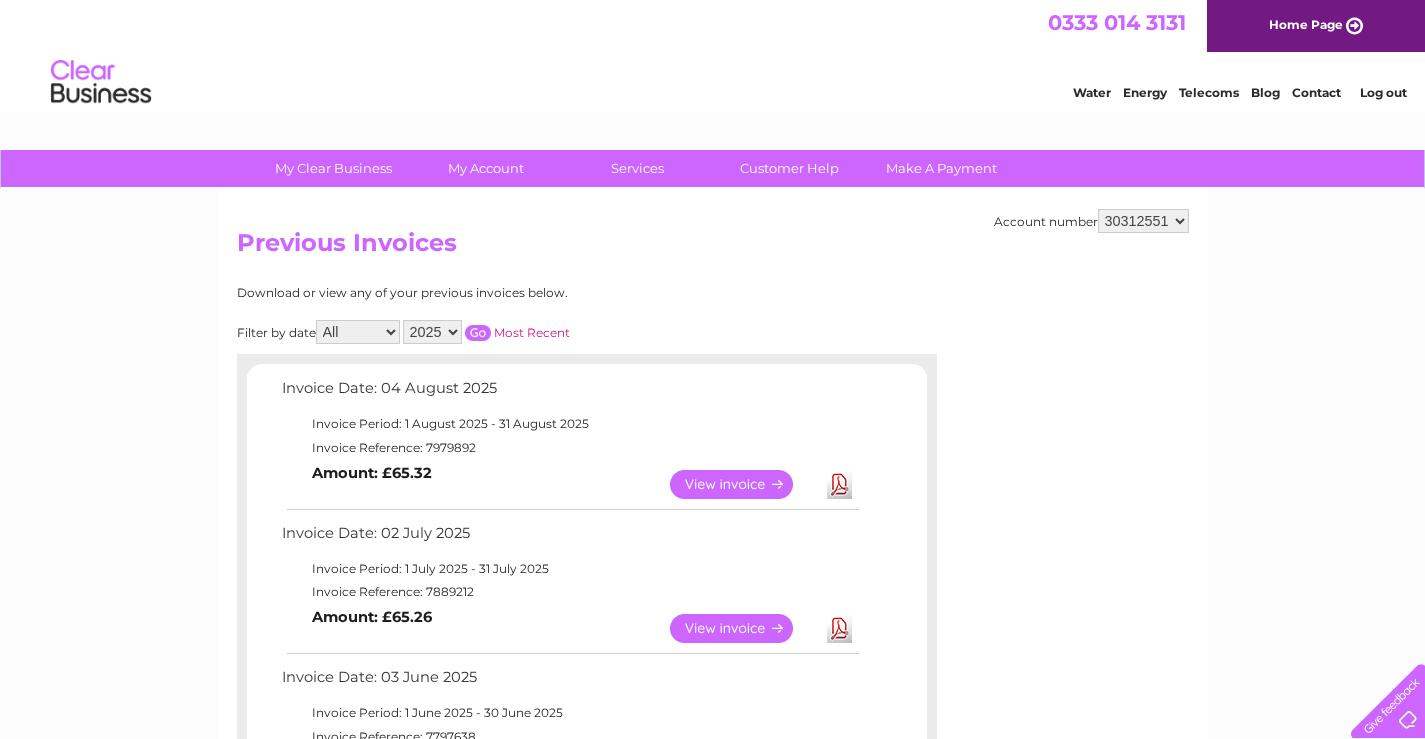 scroll, scrollTop: 0, scrollLeft: 0, axis: both 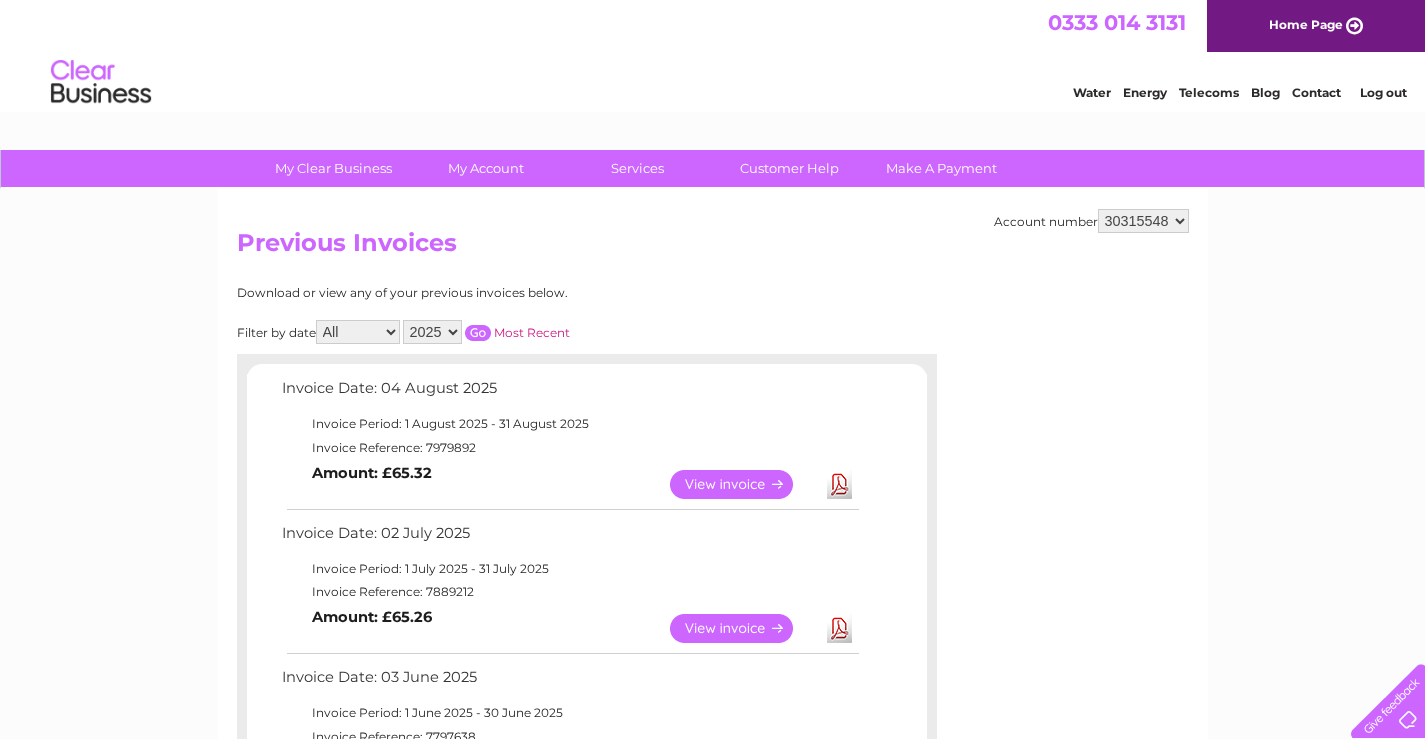 click on "449878
911729
929282
967788
30304859
30304862
30304864
30304866
30304869
30305387
30312517
30312518
30312551
30315548" at bounding box center (1143, 221) 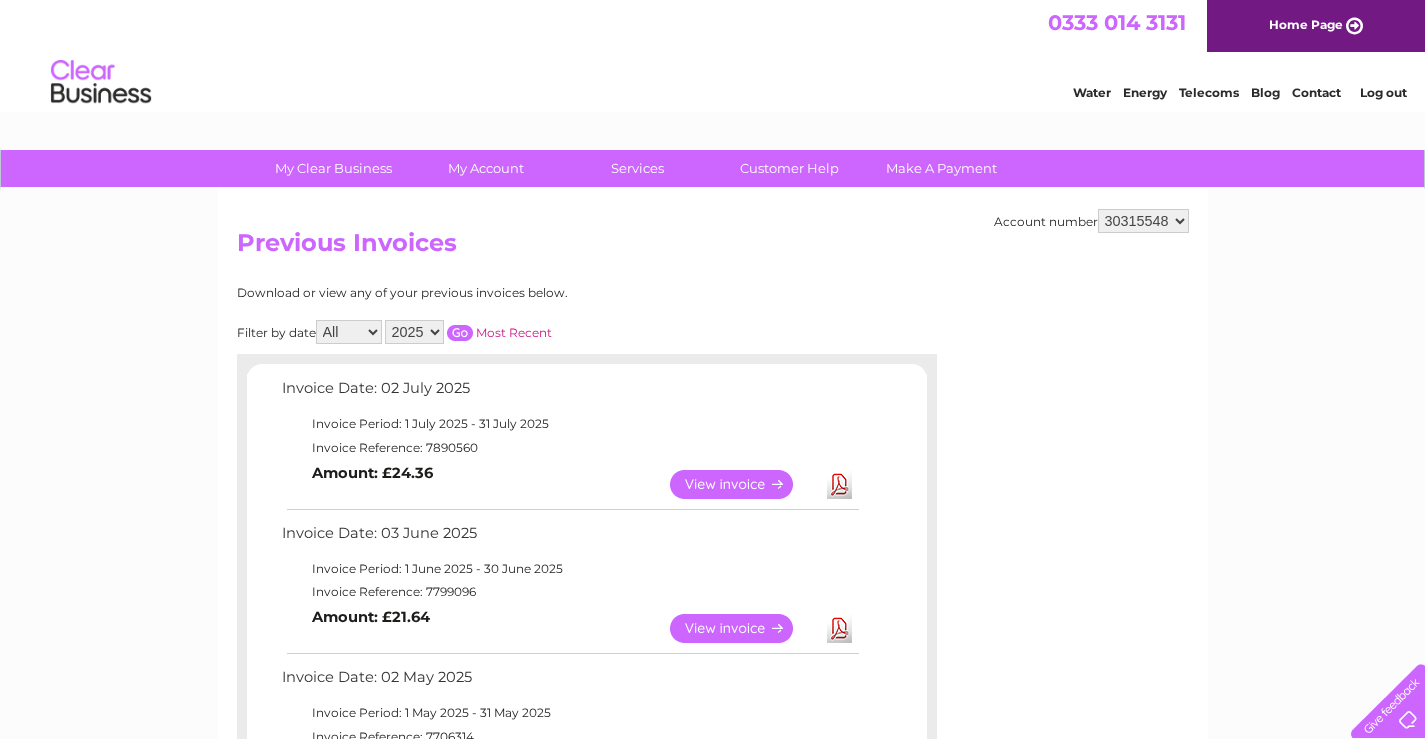 scroll, scrollTop: 0, scrollLeft: 0, axis: both 